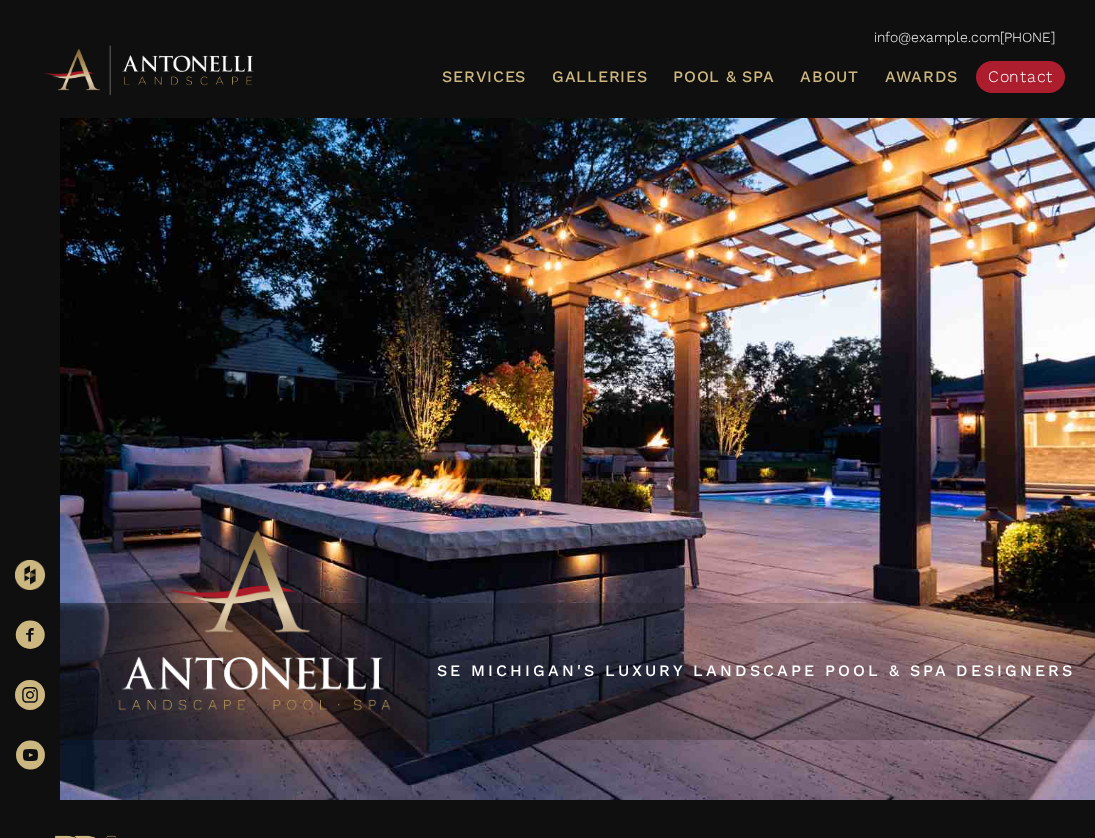 scroll, scrollTop: 0, scrollLeft: 0, axis: both 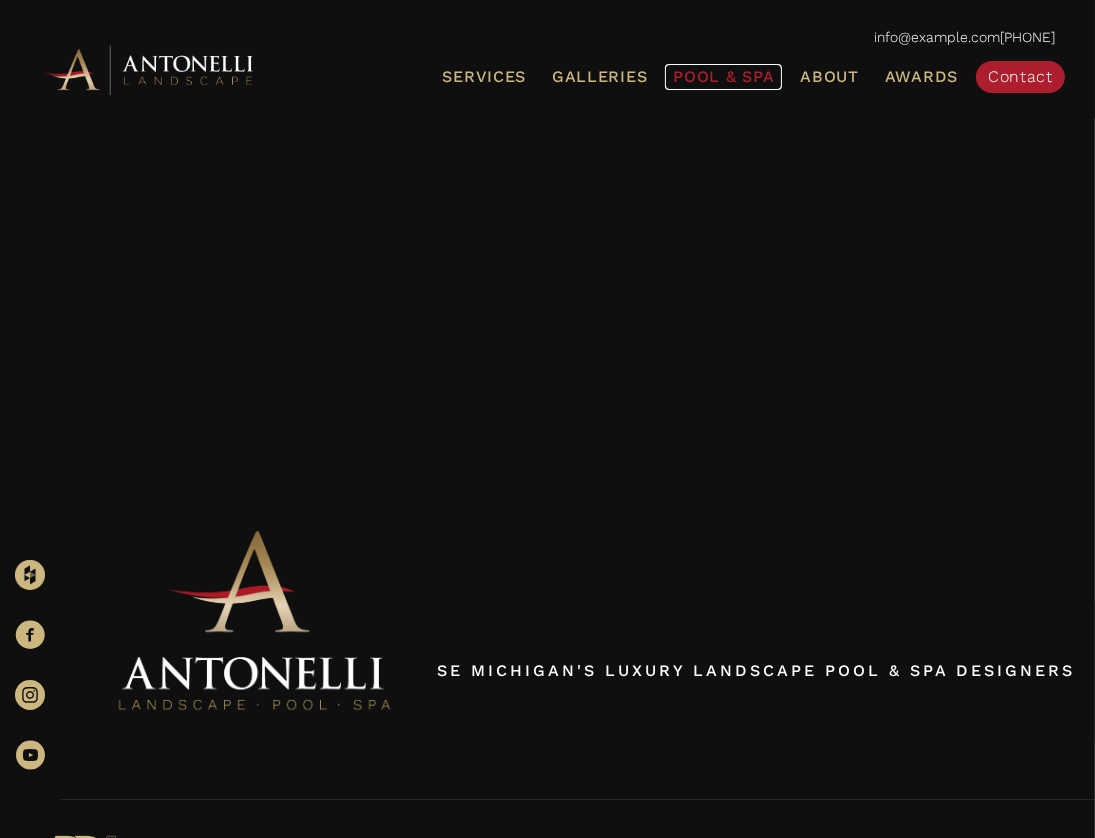 click on "Pool & Spa" at bounding box center [723, 76] 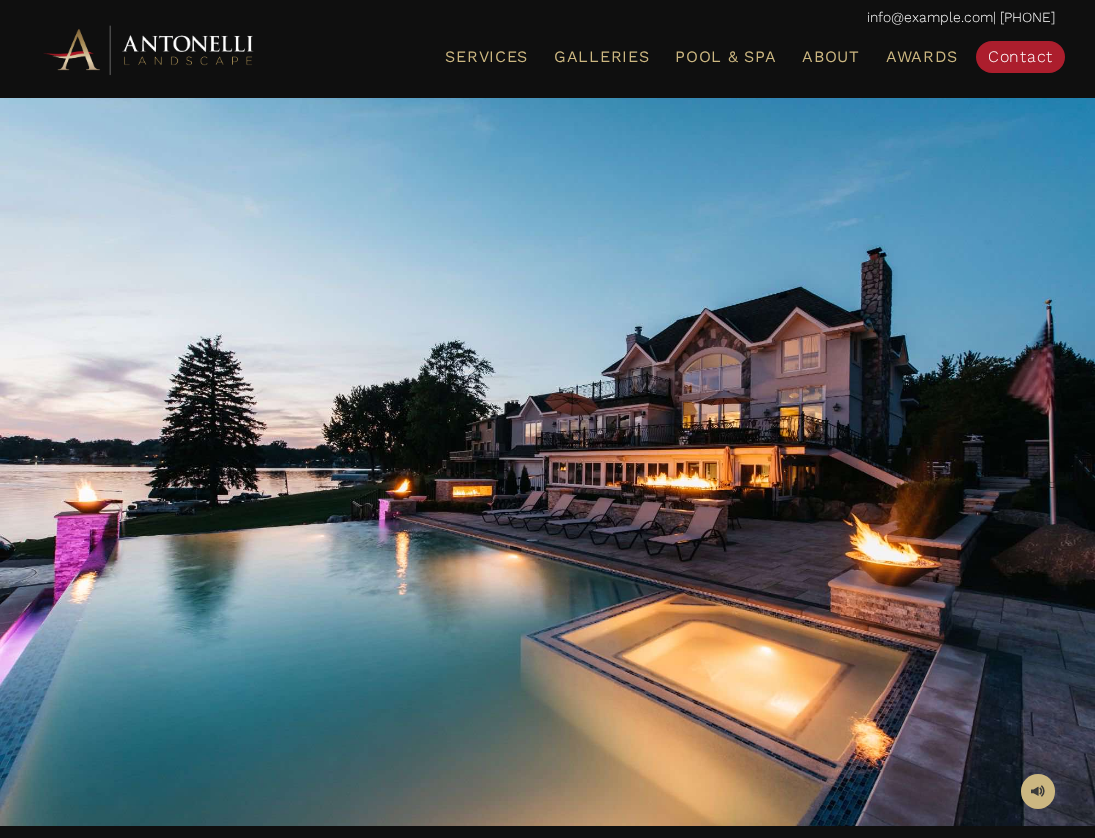 scroll, scrollTop: 0, scrollLeft: 0, axis: both 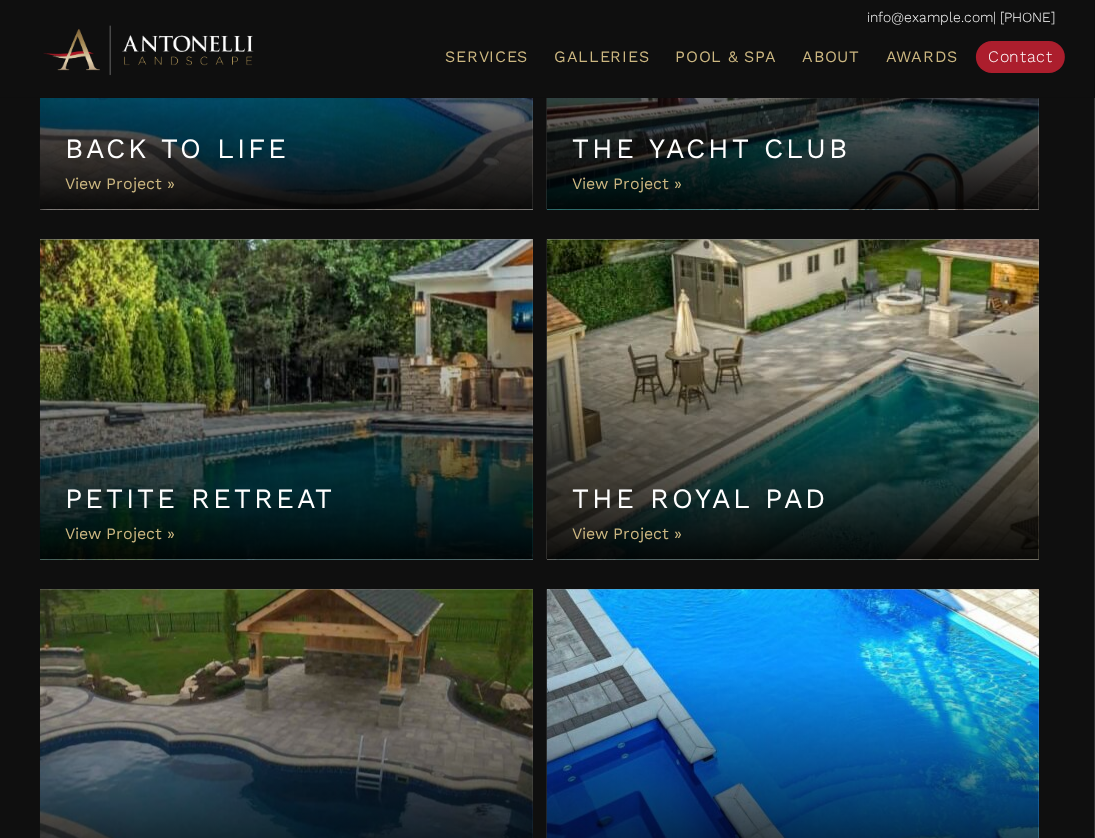 click on "Petite Retreat" at bounding box center [286, 399] 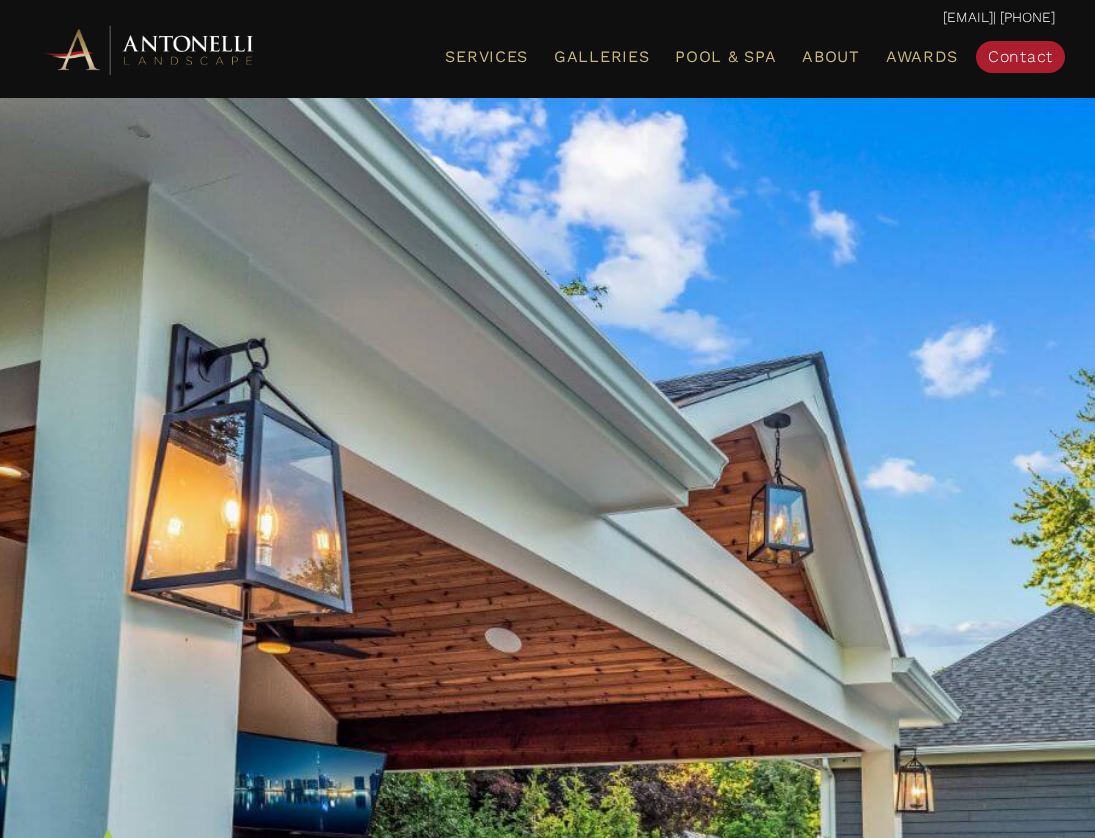 scroll, scrollTop: 0, scrollLeft: 0, axis: both 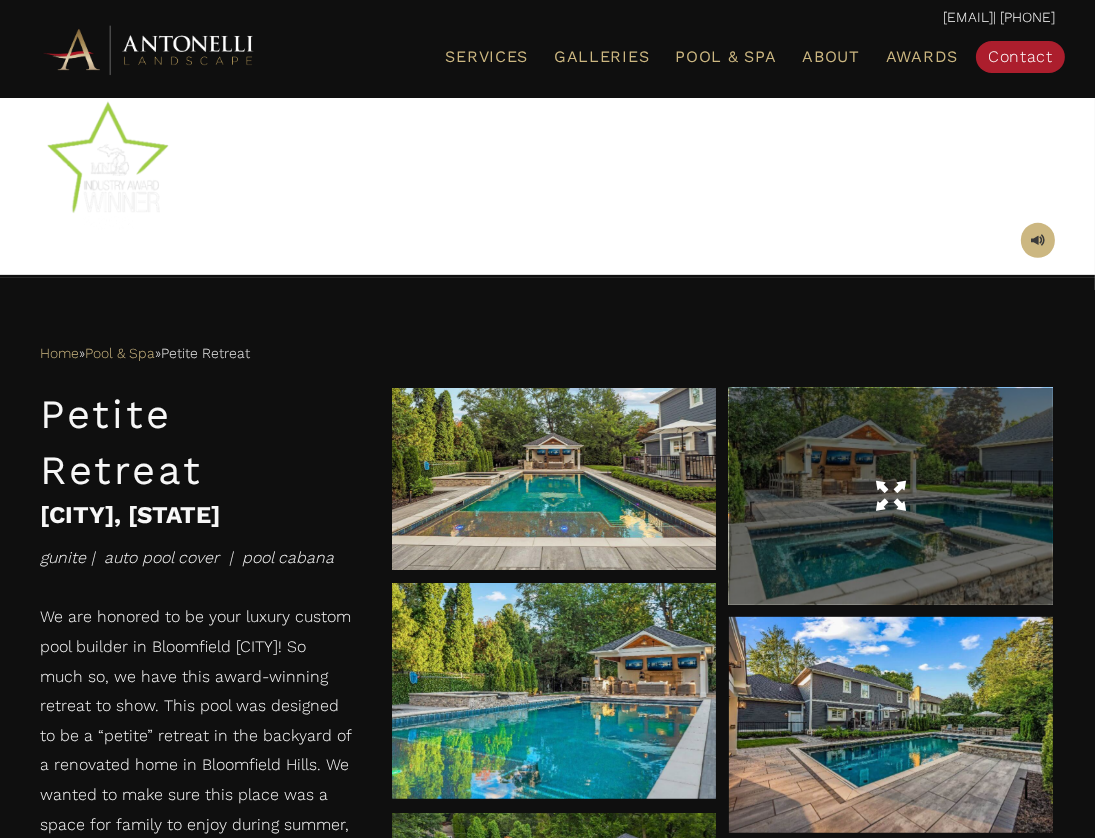 click at bounding box center (891, 496) 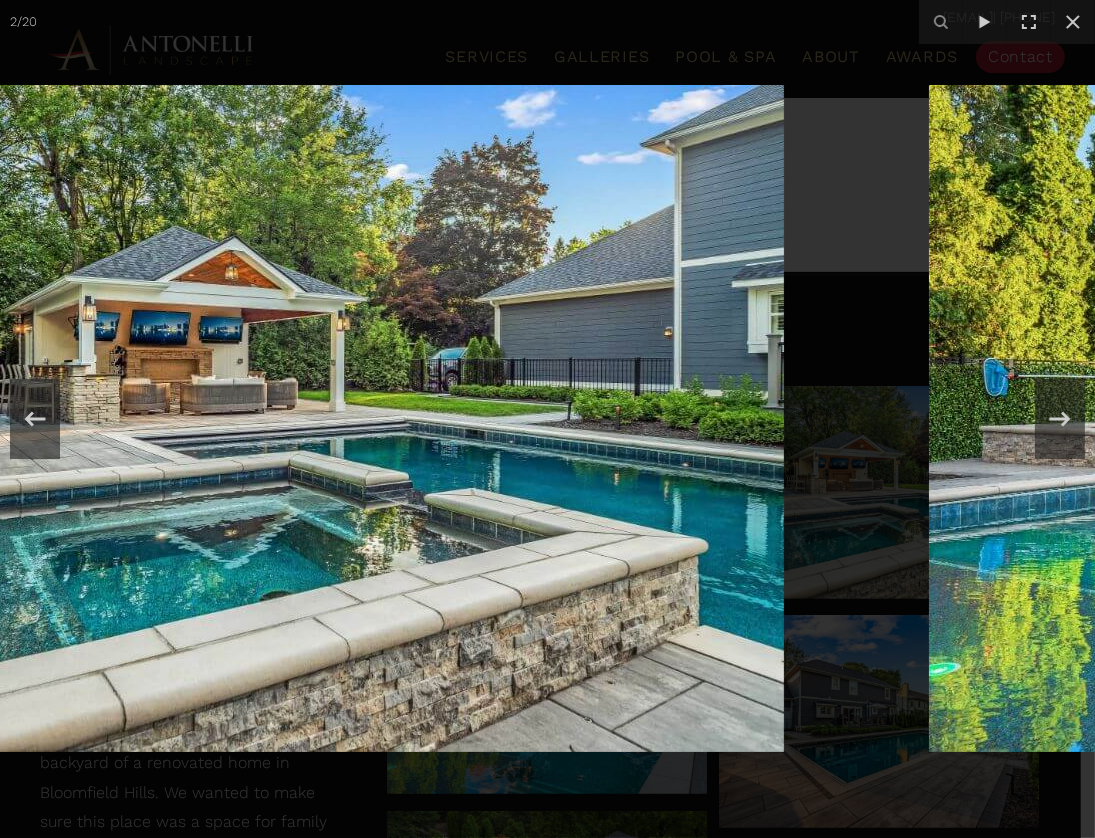 drag, startPoint x: 207, startPoint y: 514, endPoint x: 282, endPoint y: 575, distance: 96.67471 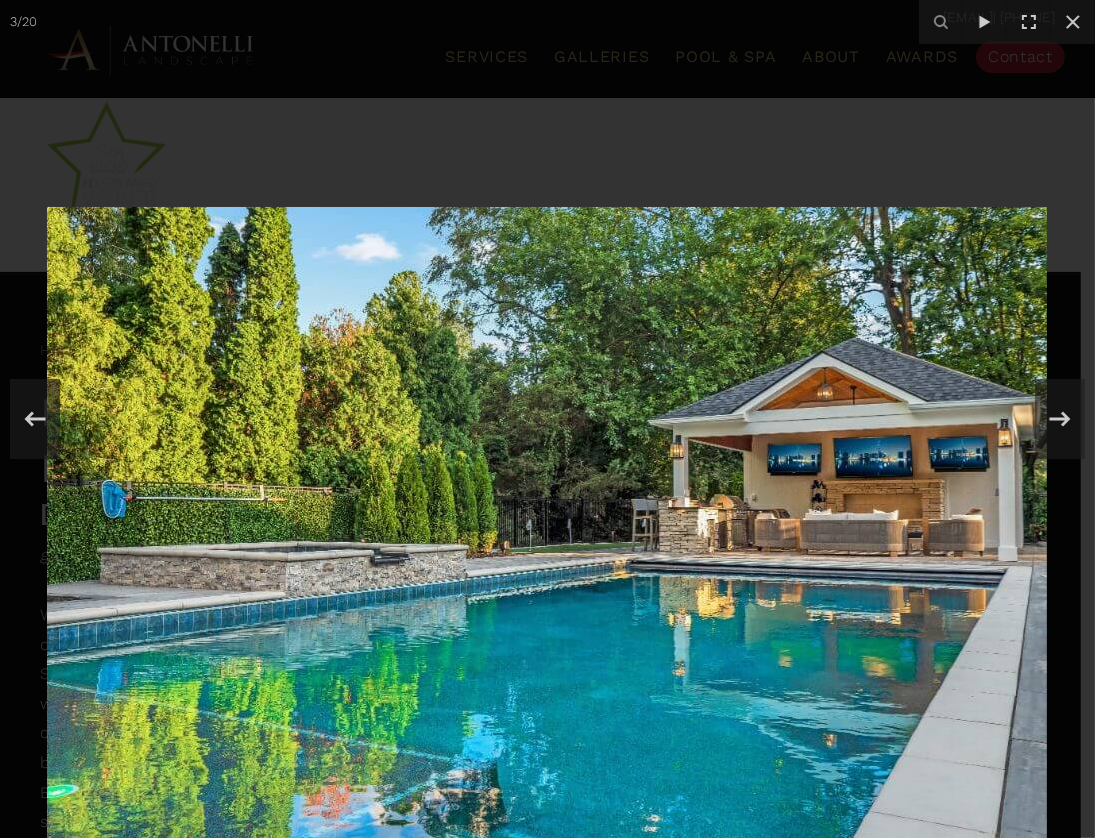 drag, startPoint x: 458, startPoint y: 397, endPoint x: 426, endPoint y: 428, distance: 44.553337 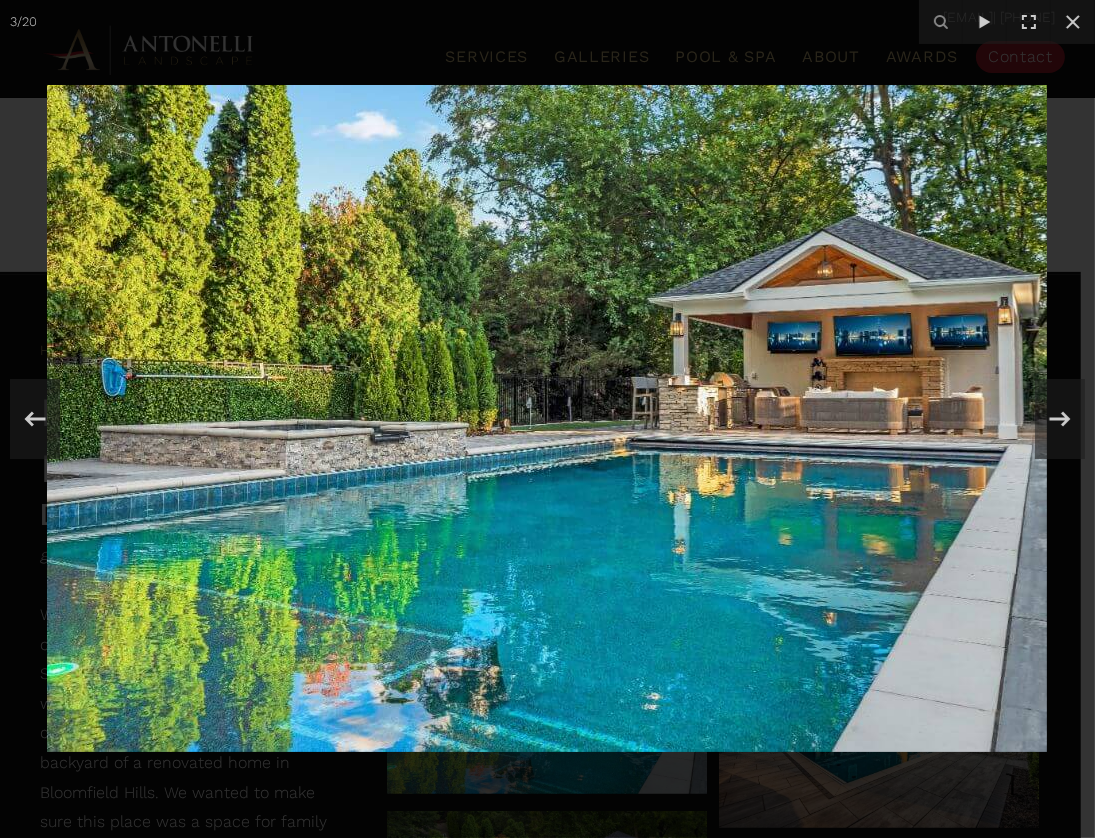 drag, startPoint x: 352, startPoint y: 31, endPoint x: 504, endPoint y: 242, distance: 260.04807 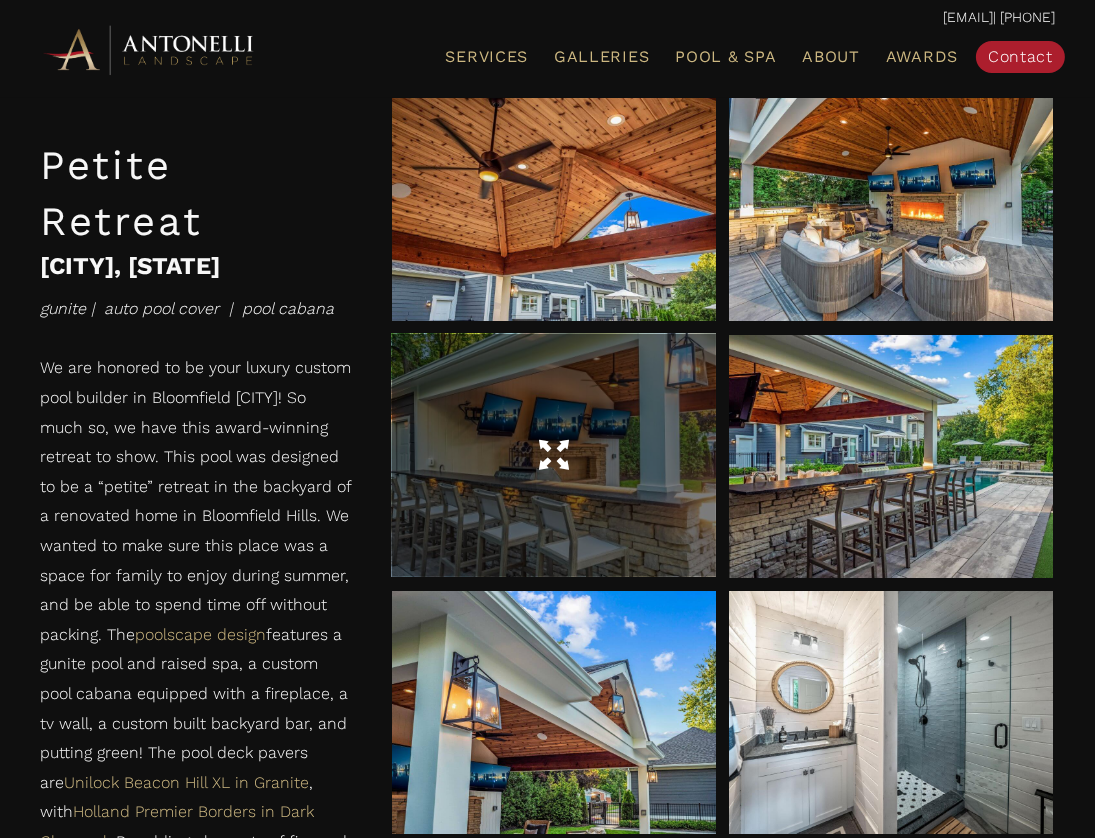 scroll, scrollTop: 2181, scrollLeft: 0, axis: vertical 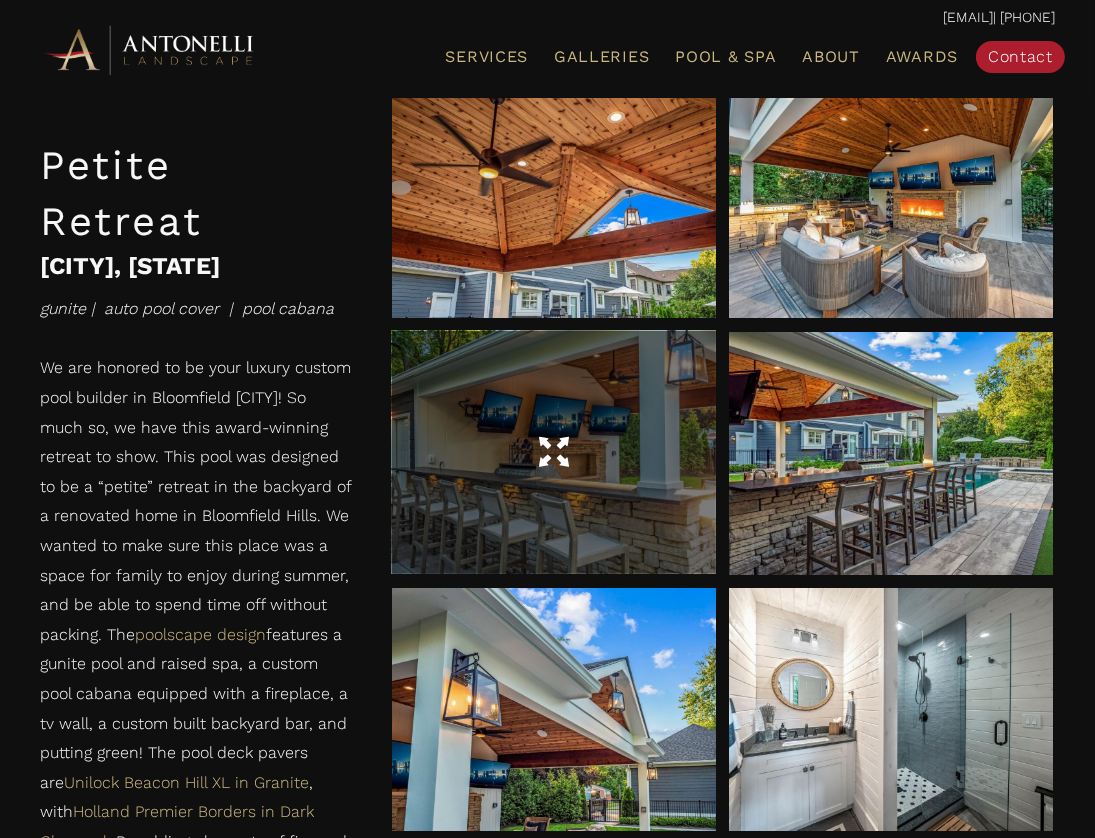 click at bounding box center (554, 453) 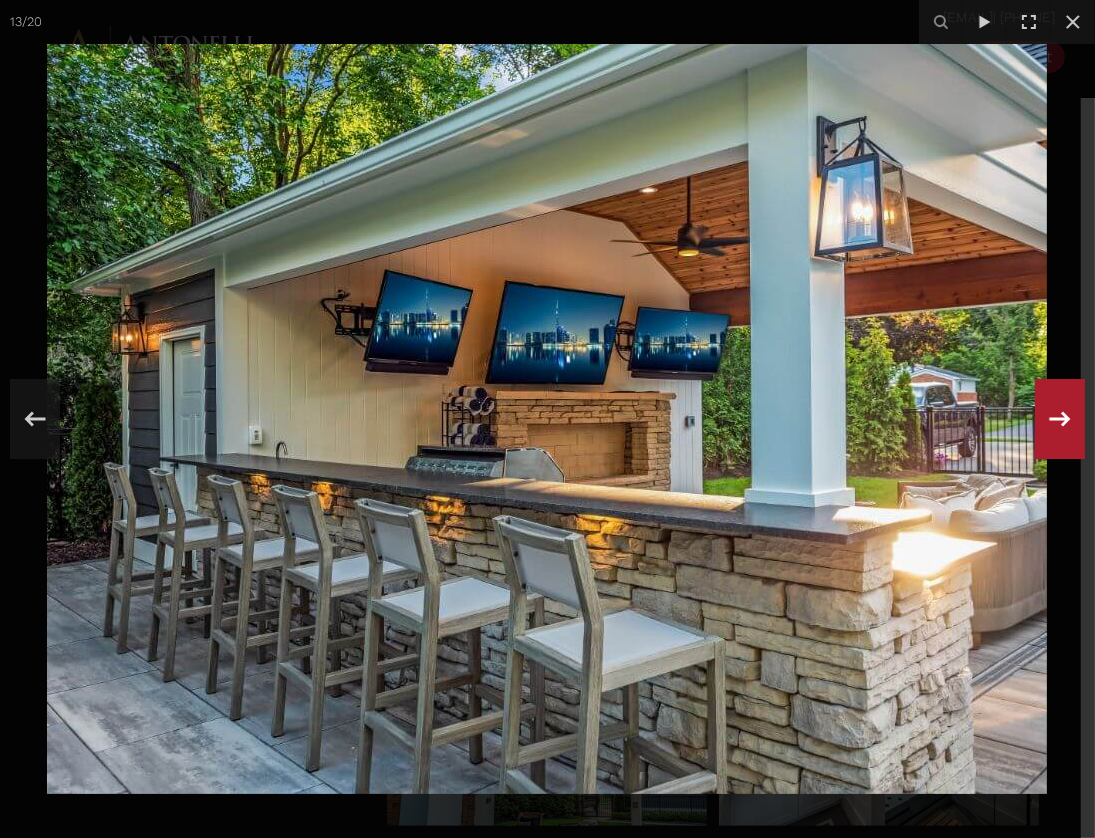 click at bounding box center (1060, 419) 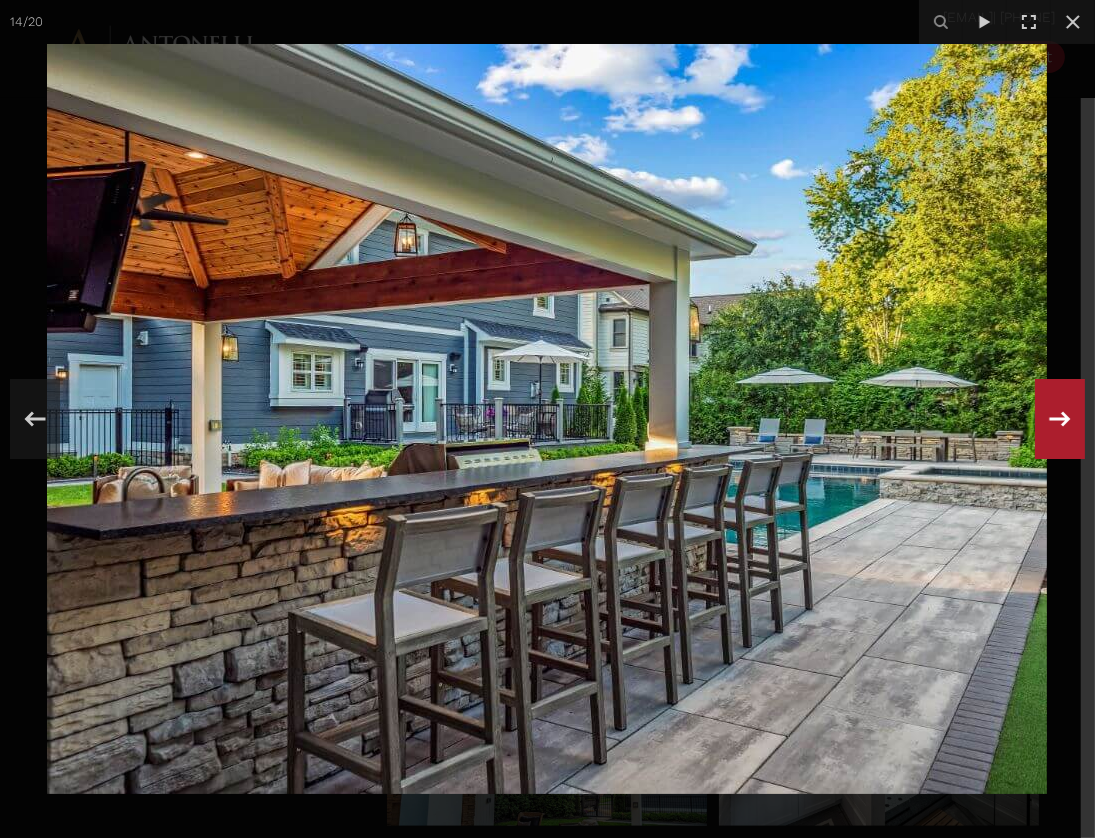 click at bounding box center [1060, 418] 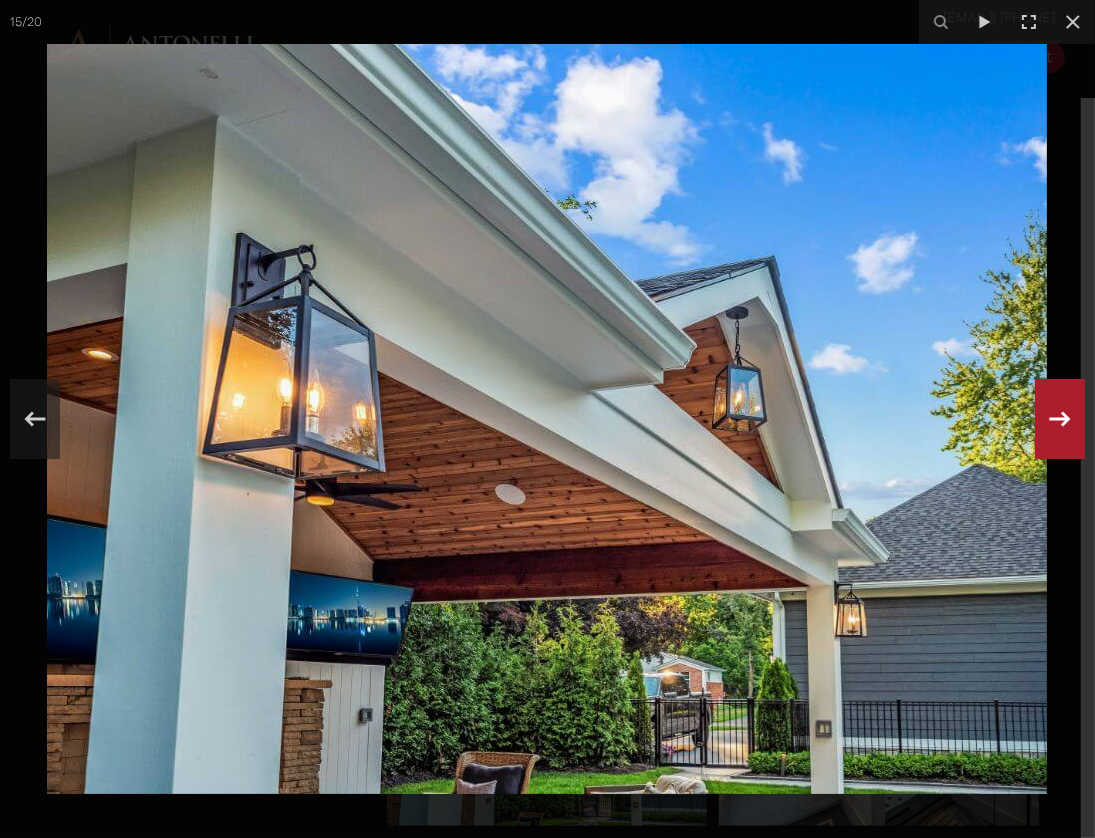 click at bounding box center [1060, 419] 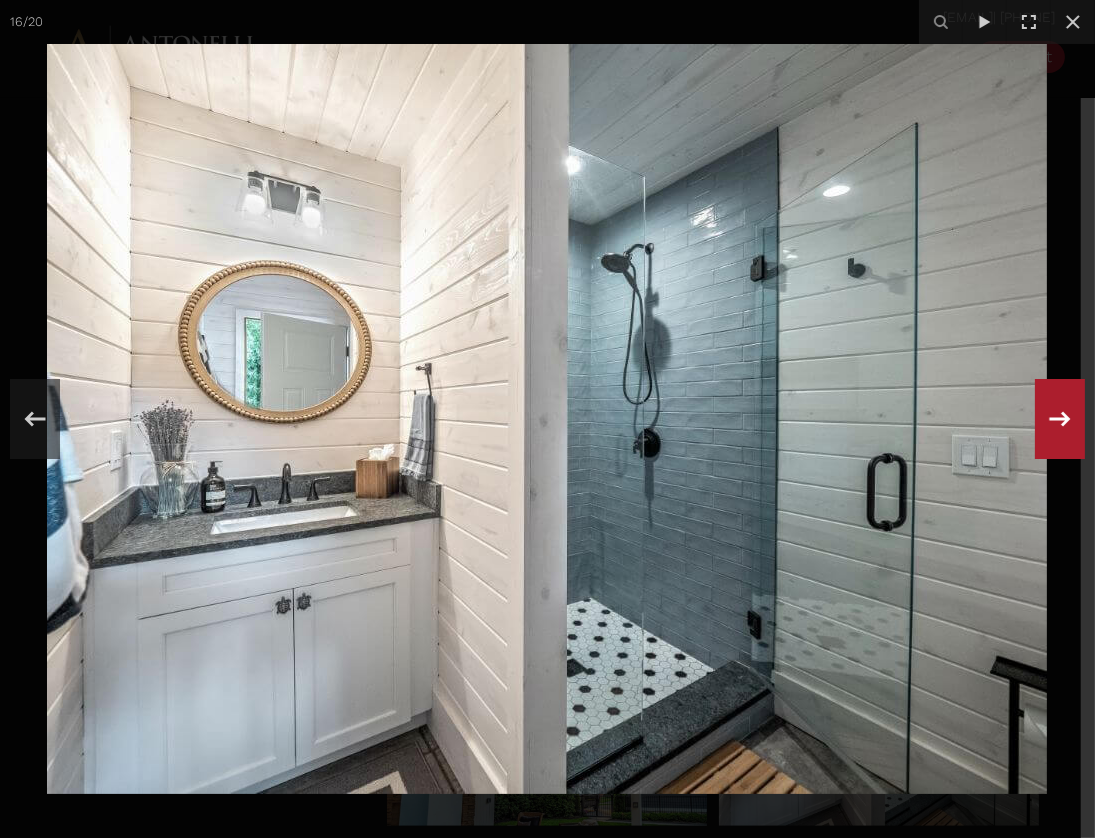 click at bounding box center [1060, 419] 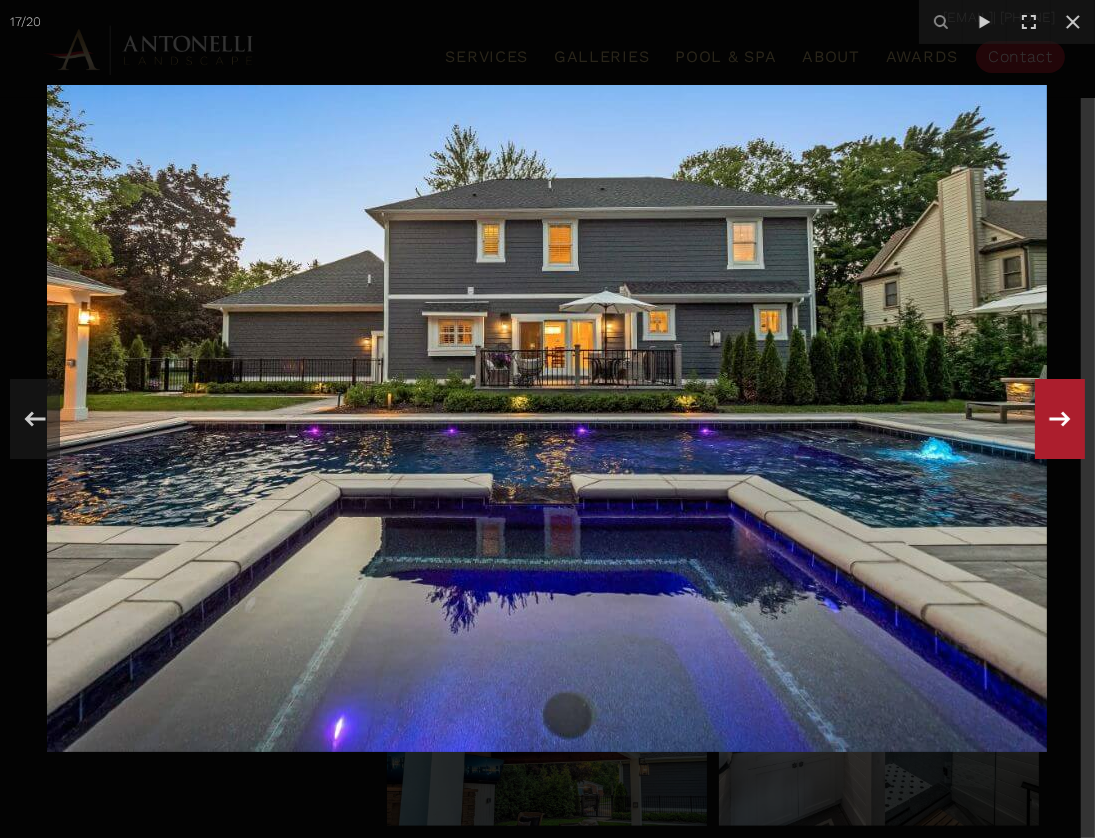 click at bounding box center (1060, 419) 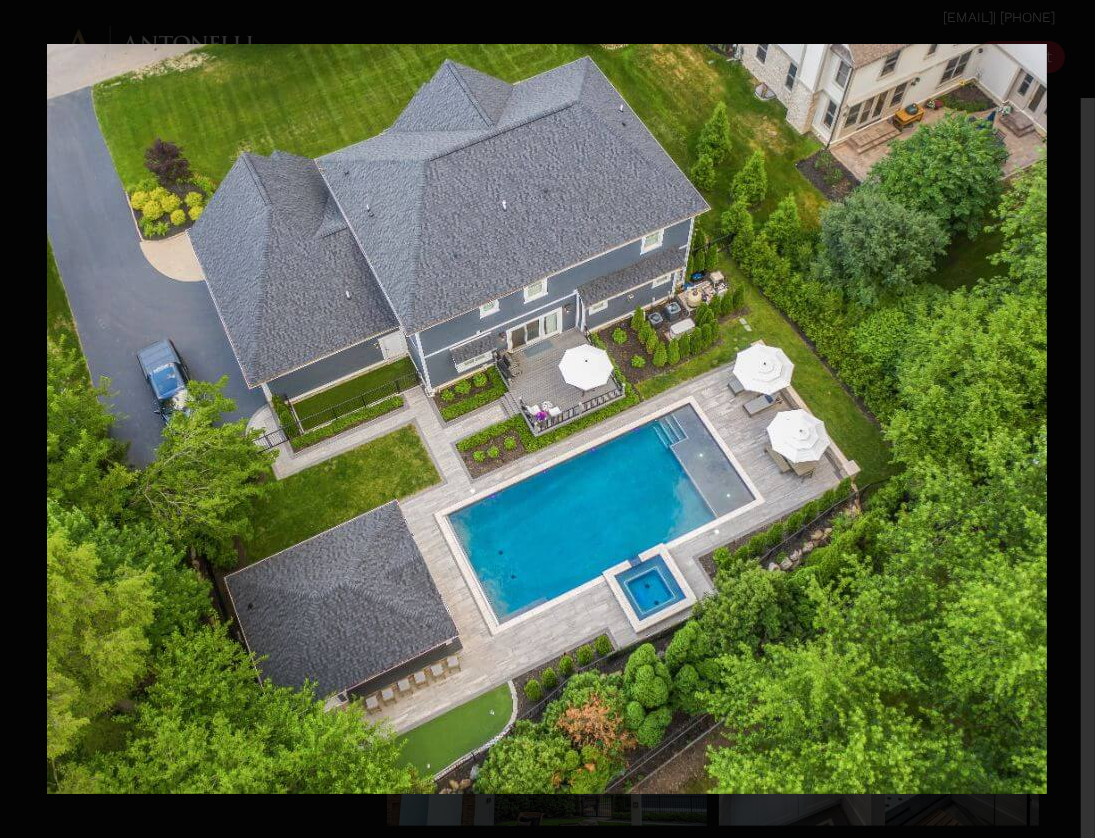 click on "18  /  20" at bounding box center [547, 419] 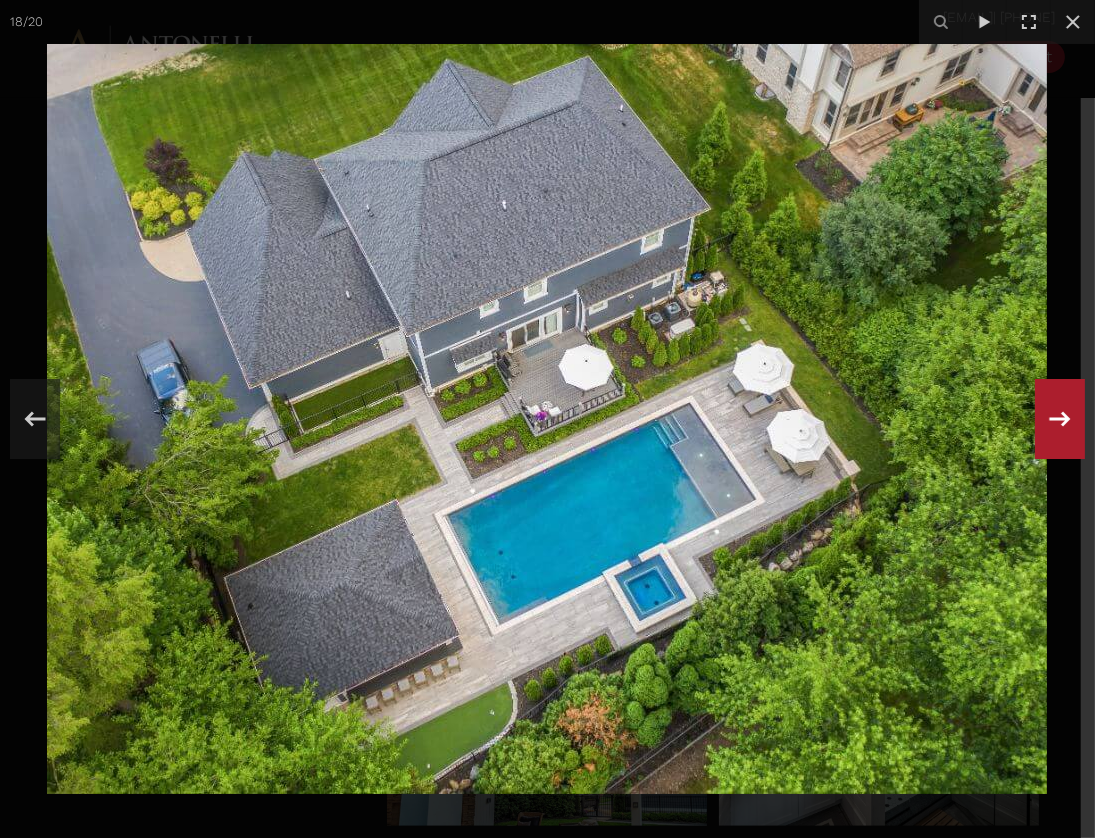 click at bounding box center [1060, 419] 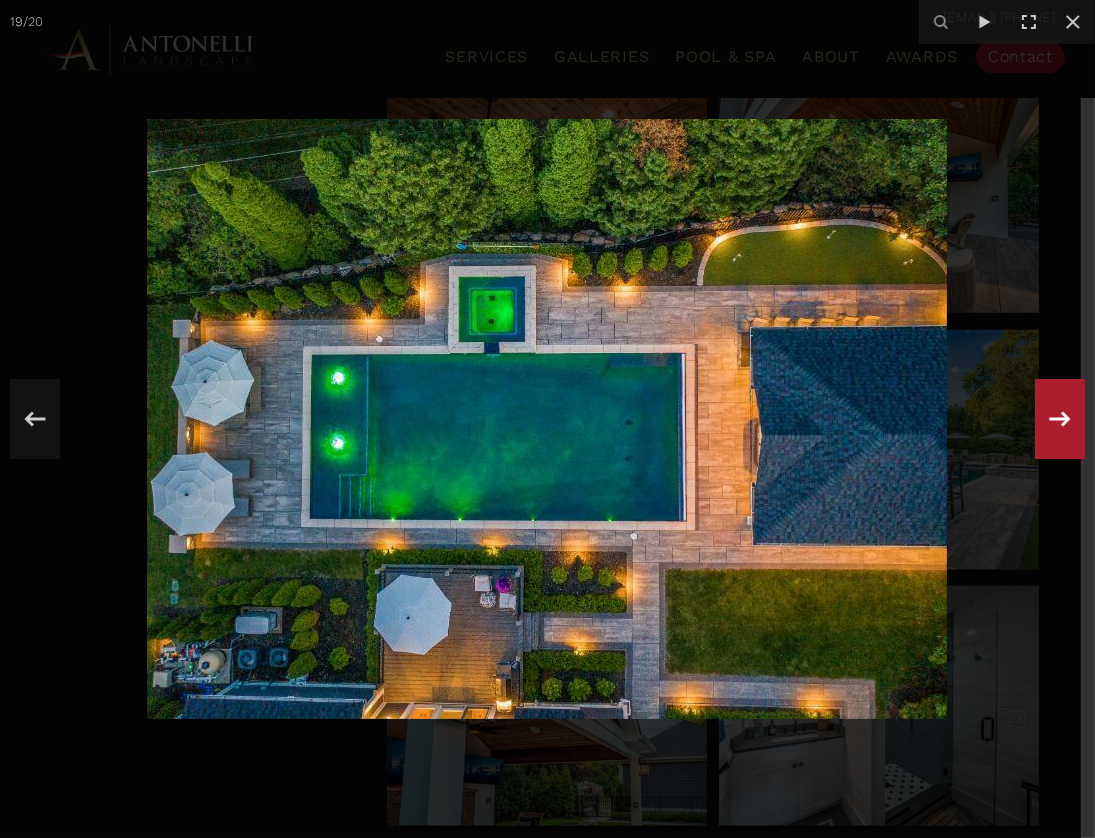 click at bounding box center (1060, 419) 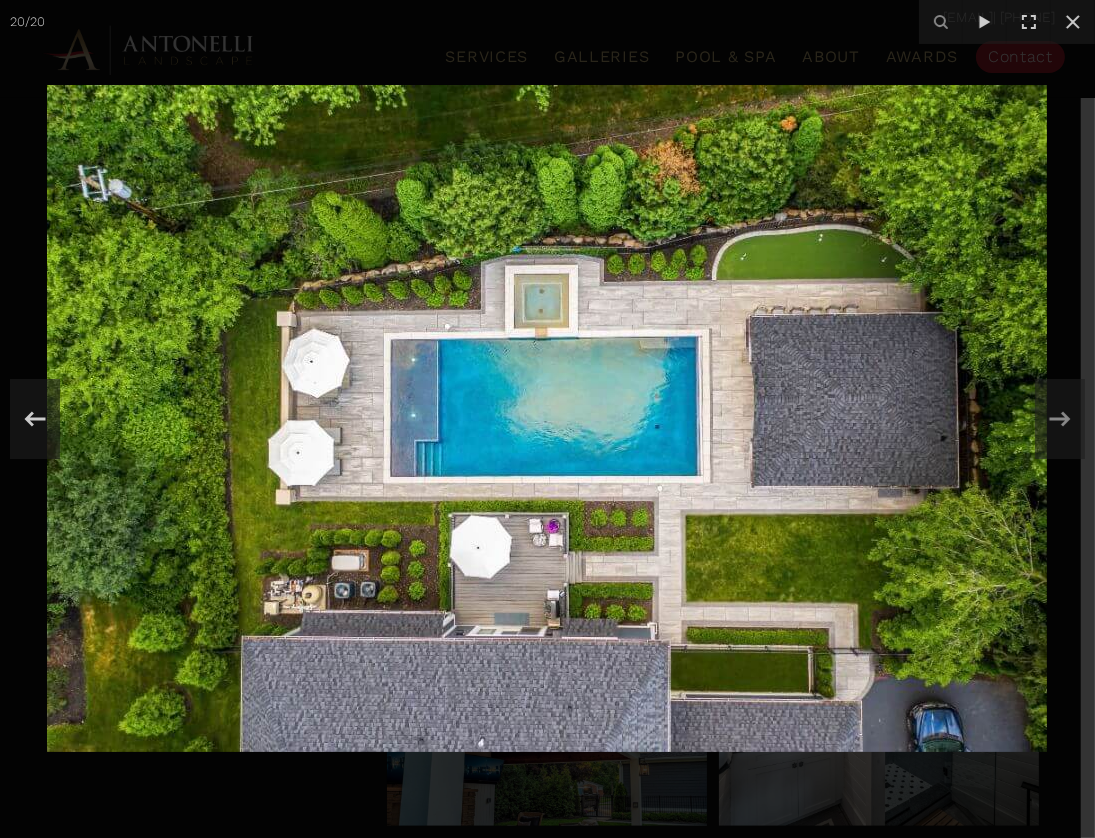 click at bounding box center [547, 419] 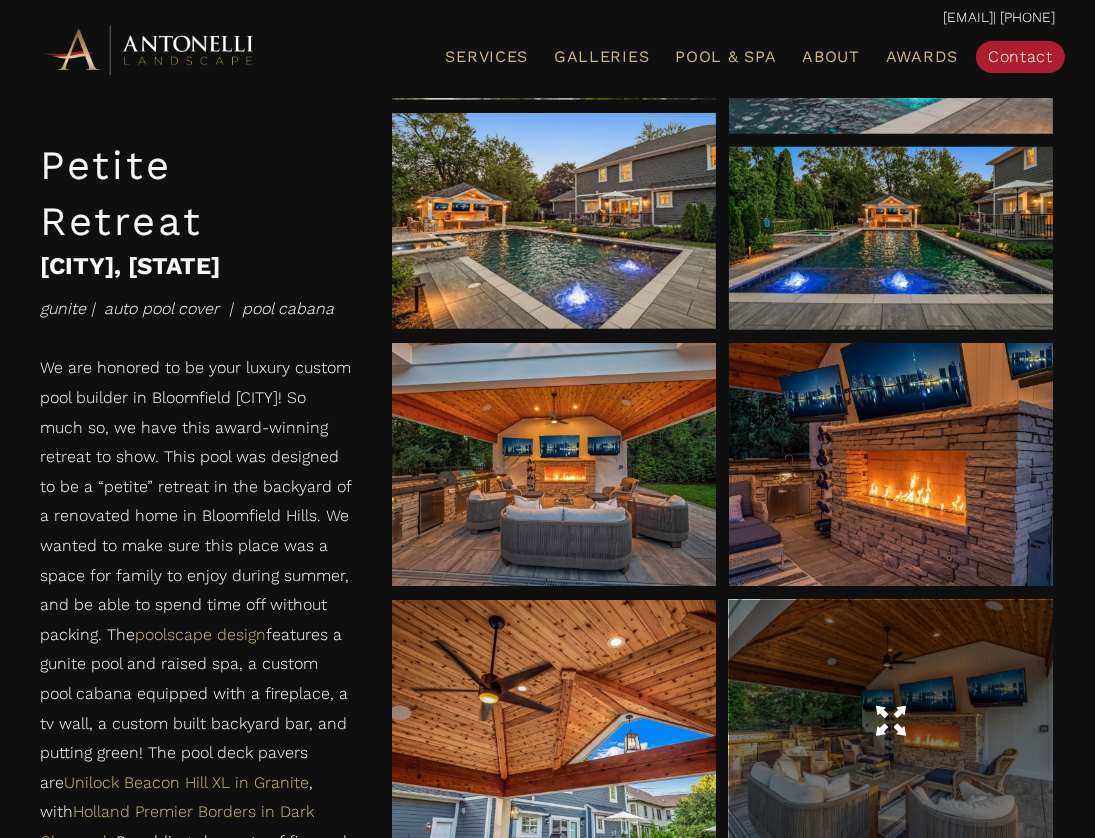 scroll, scrollTop: 1636, scrollLeft: 0, axis: vertical 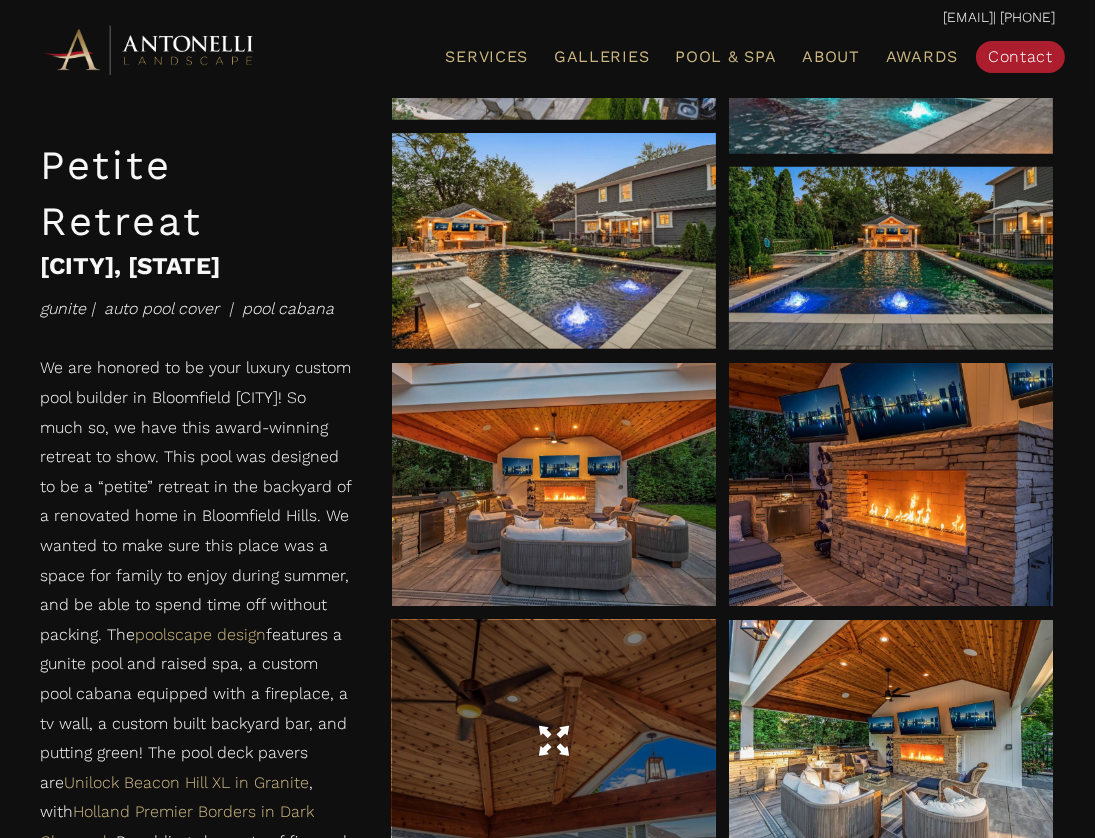 click at bounding box center (554, 741) 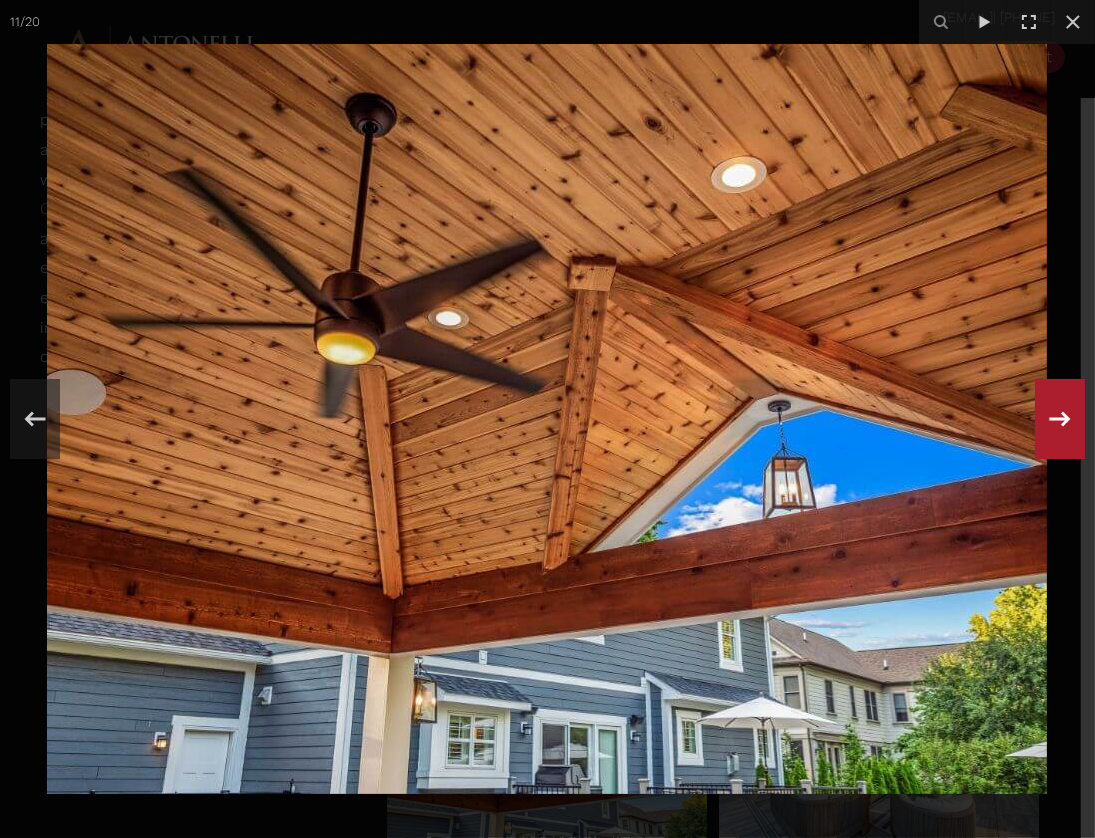 click at bounding box center [1060, 419] 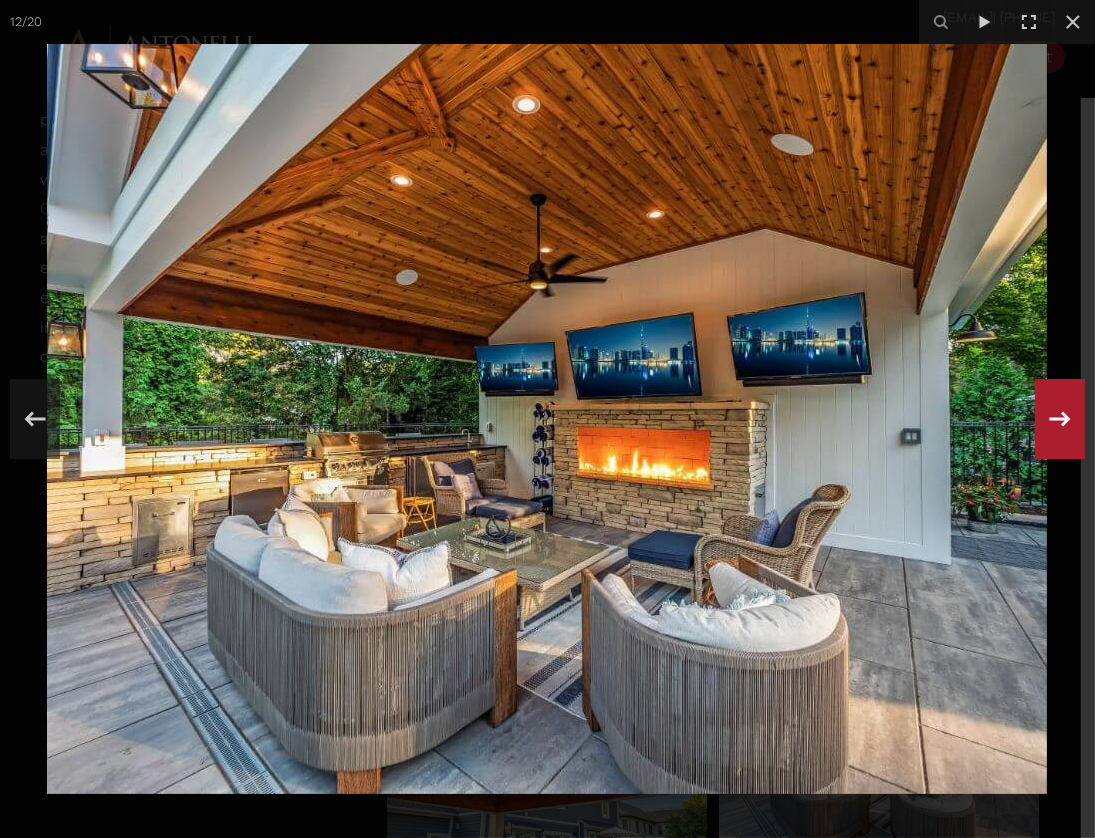click at bounding box center (547, 419) 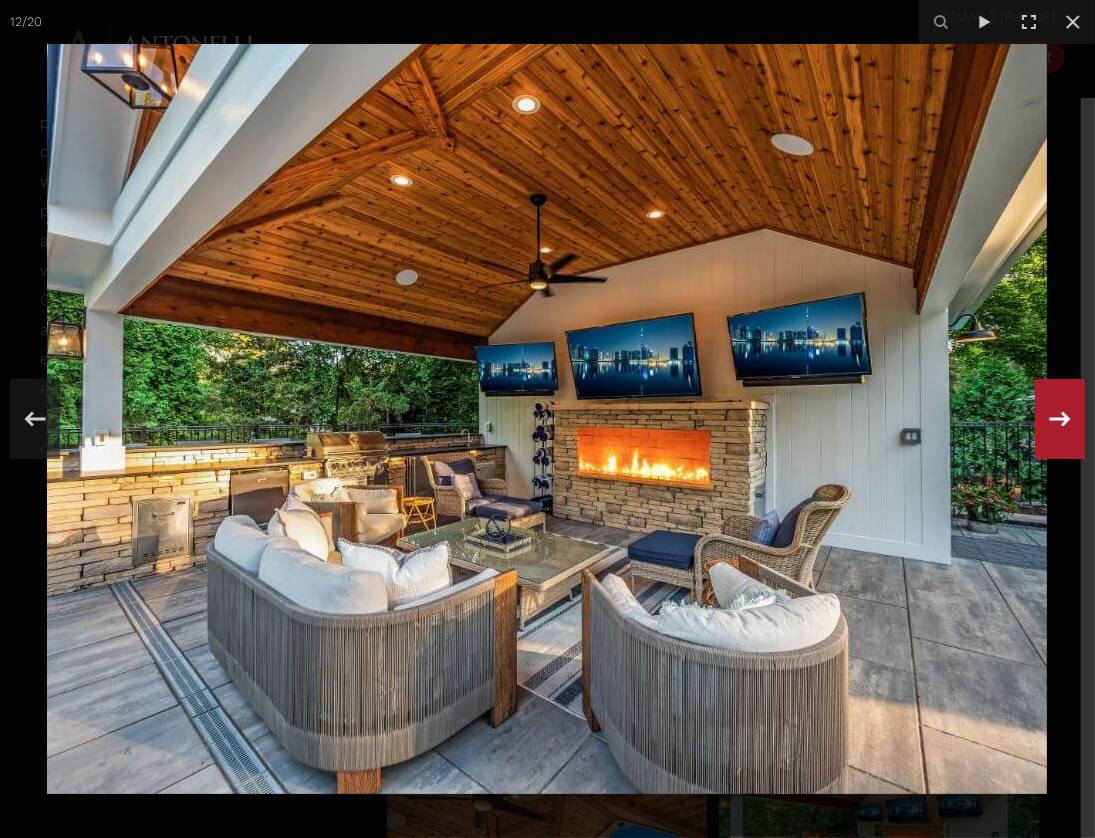 click at bounding box center [547, 419] 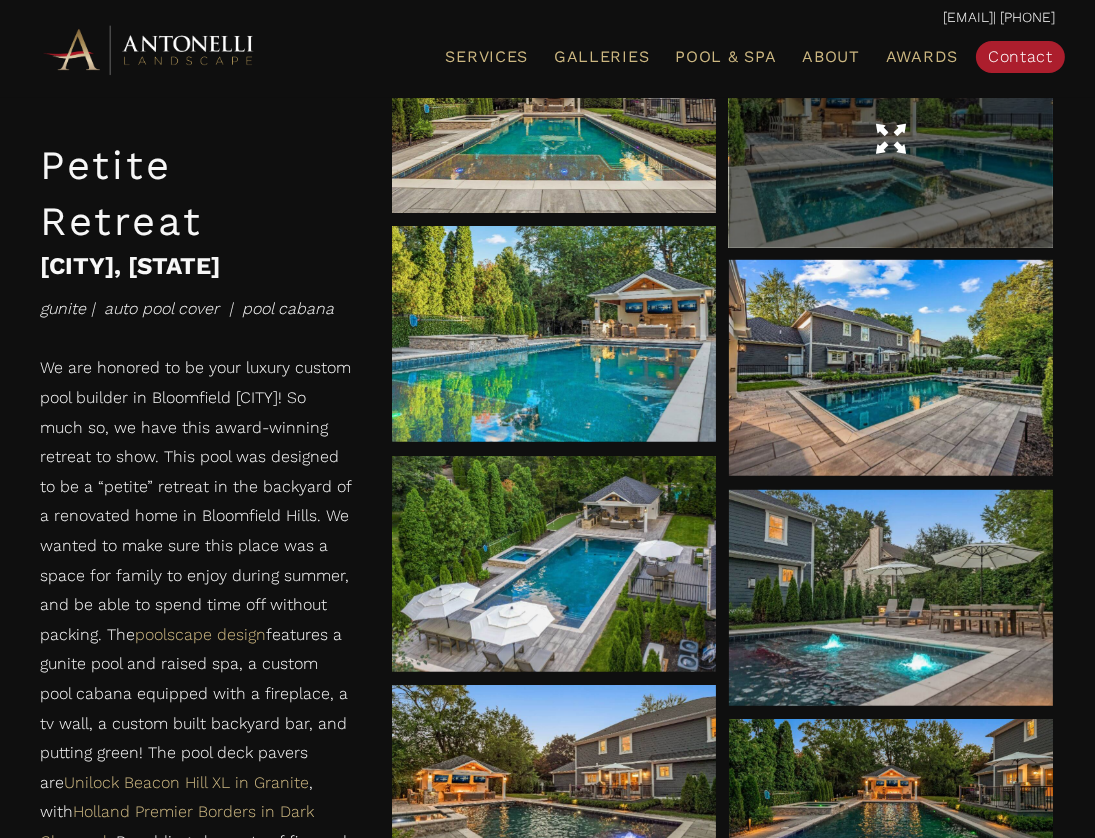 scroll, scrollTop: 727, scrollLeft: 0, axis: vertical 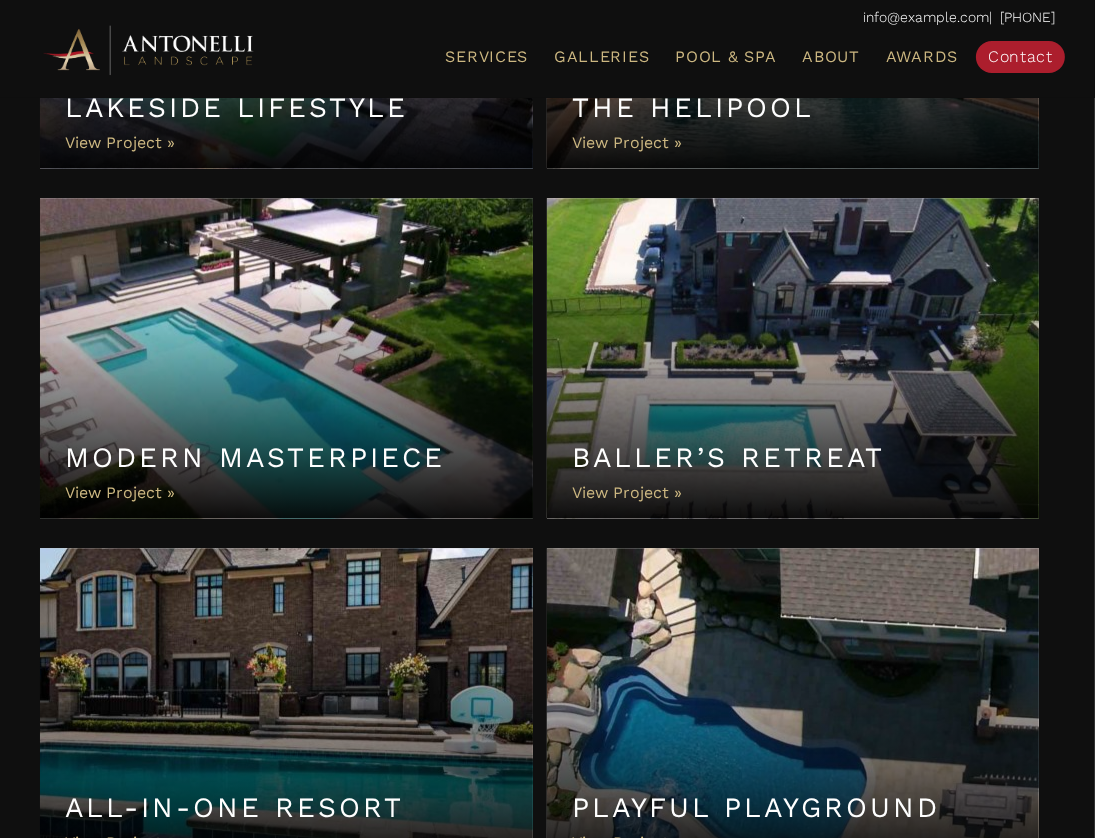 click on "Modern Masterpiece" at bounding box center [286, 358] 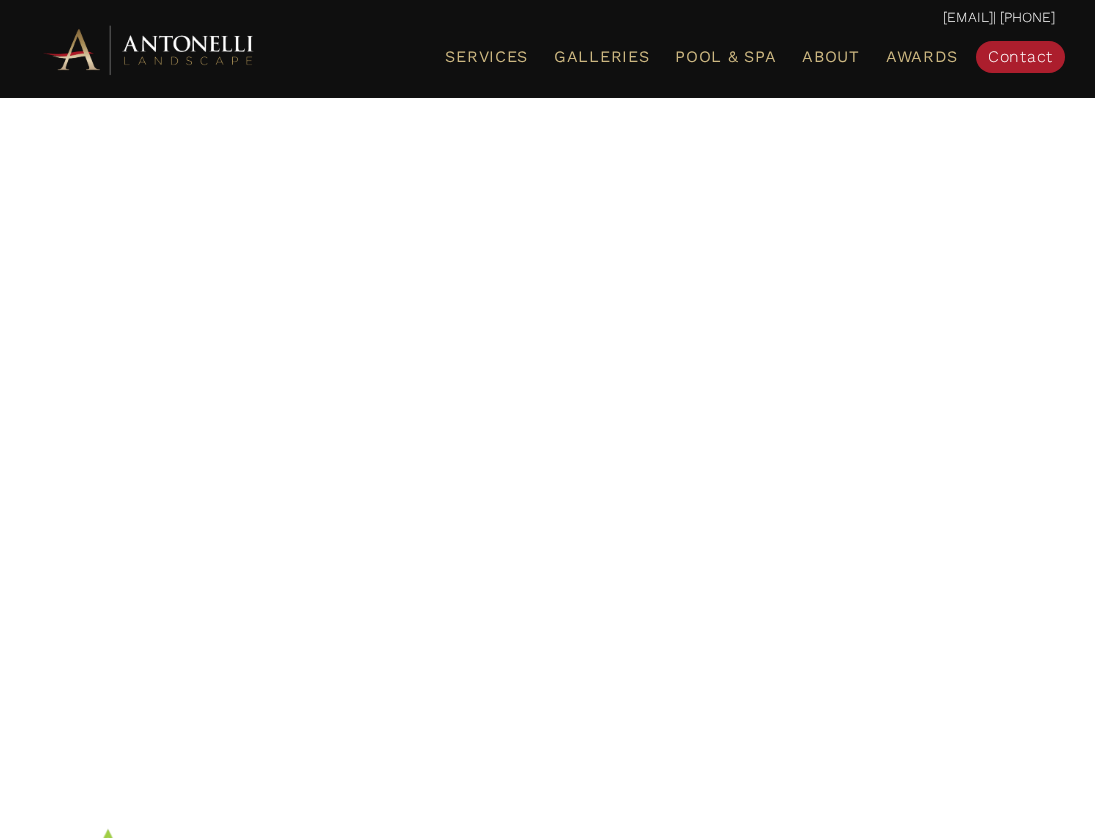 scroll, scrollTop: 0, scrollLeft: 0, axis: both 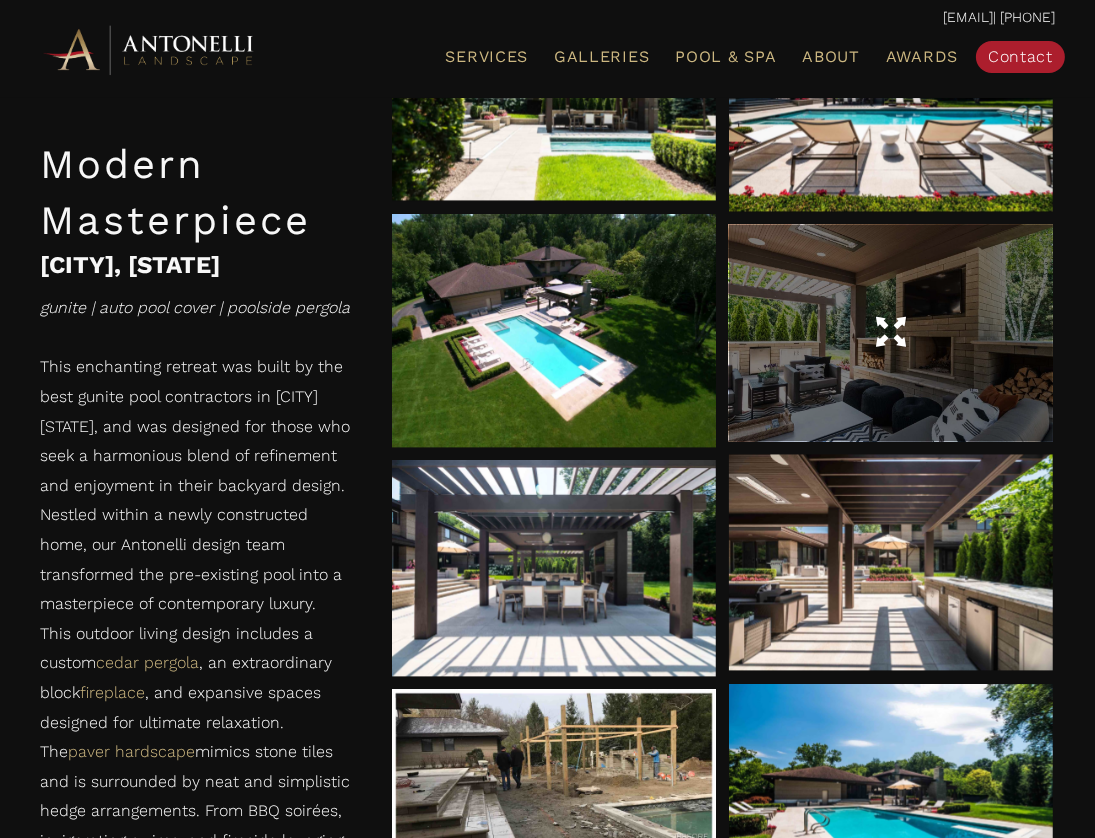 click at bounding box center (891, 334) 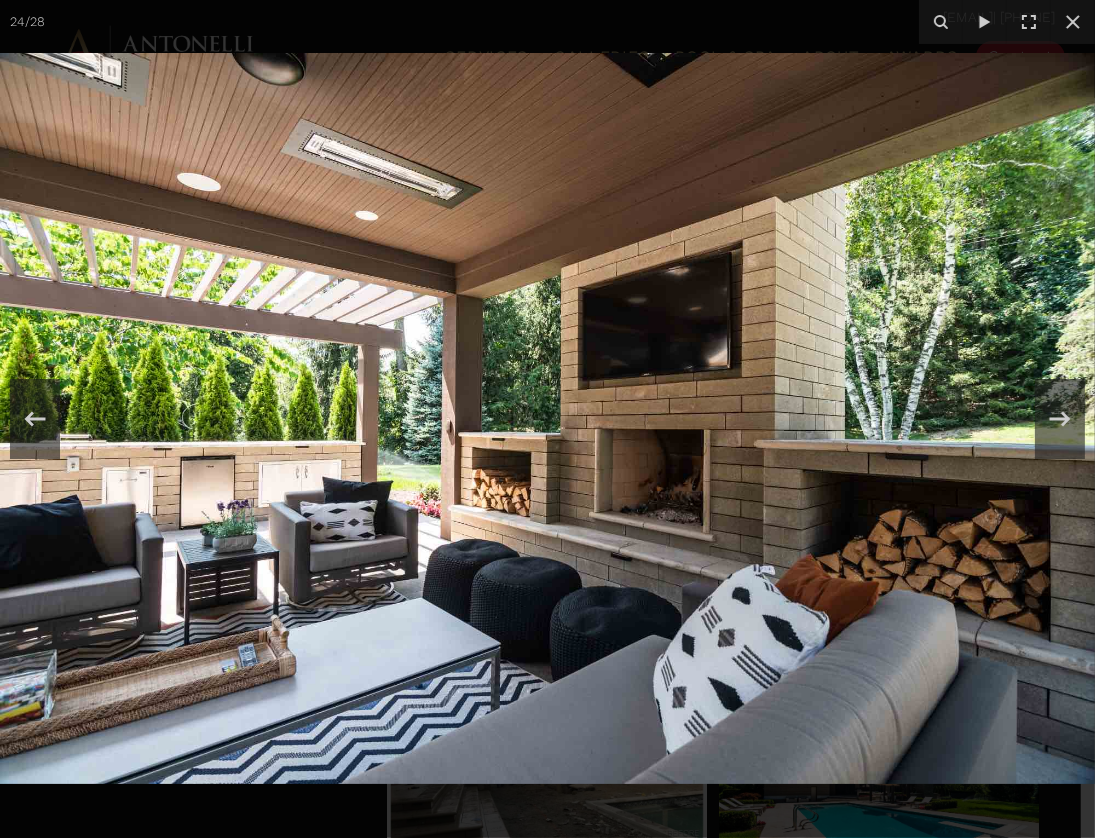drag, startPoint x: 751, startPoint y: 819, endPoint x: 746, endPoint y: 810, distance: 10.29563 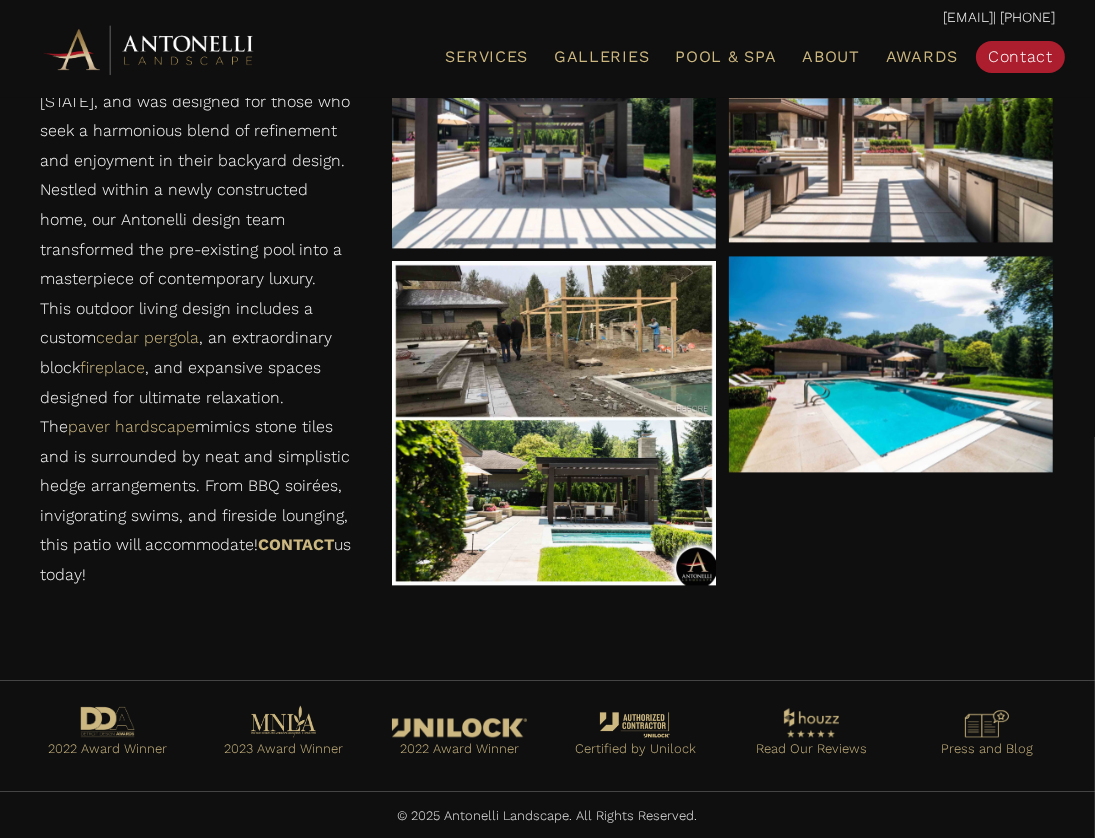 scroll, scrollTop: 3989, scrollLeft: 0, axis: vertical 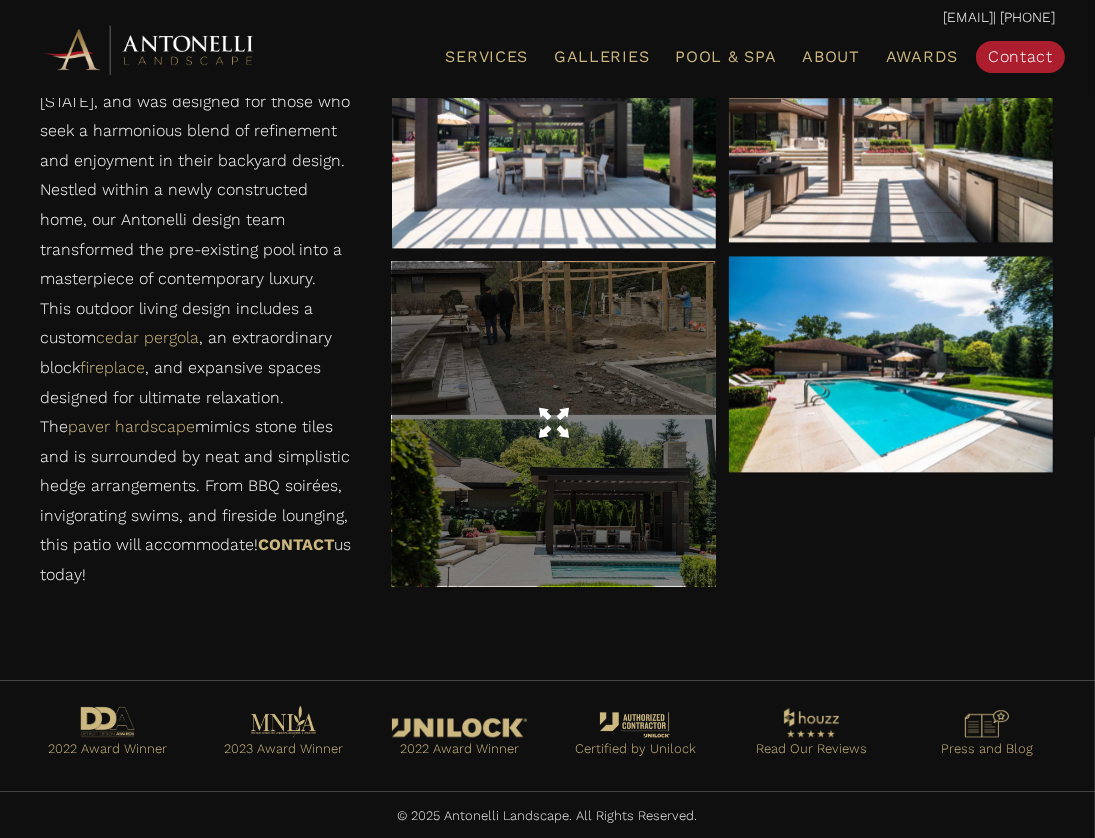 click at bounding box center (554, 423) 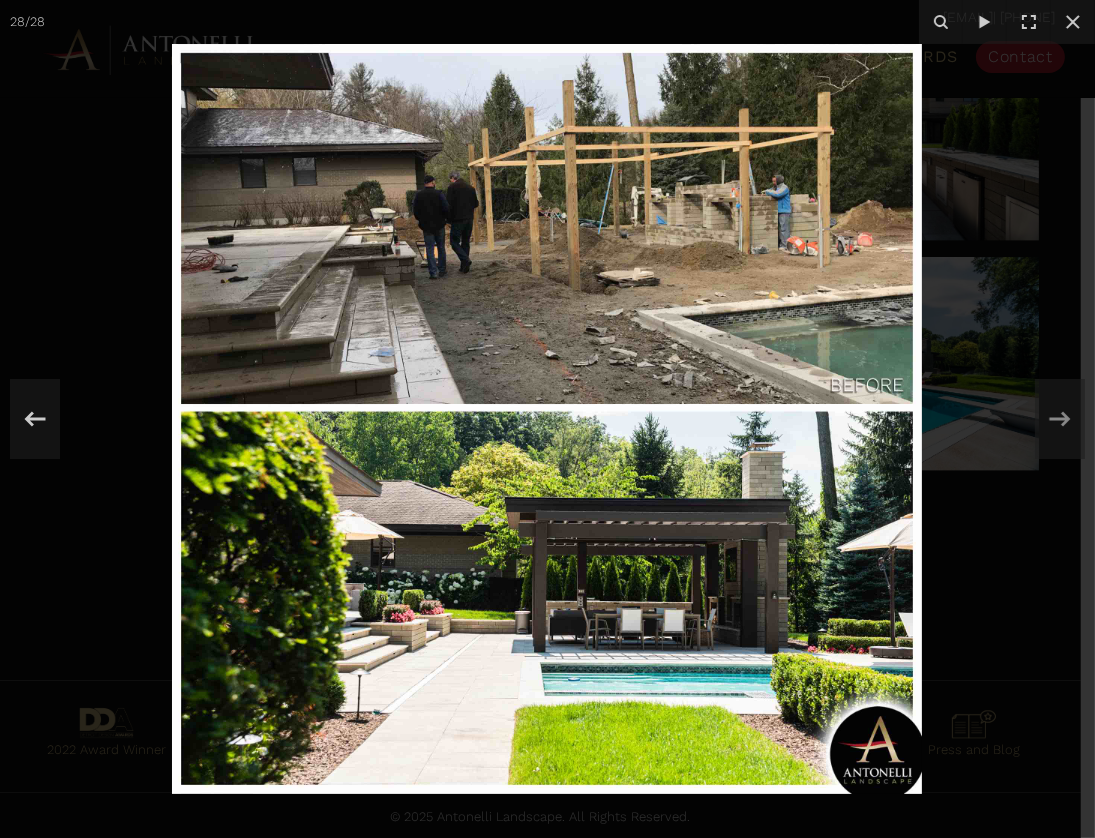 drag, startPoint x: 983, startPoint y: 439, endPoint x: 970, endPoint y: 424, distance: 19.849434 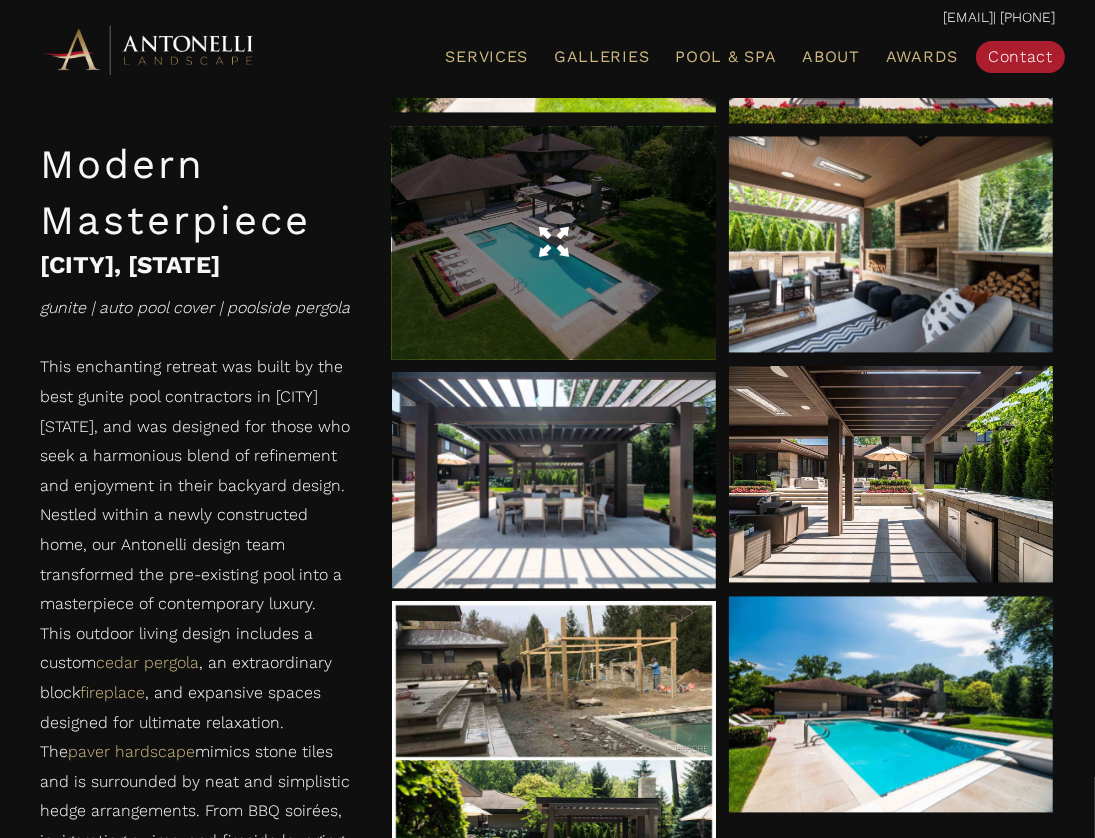 scroll, scrollTop: 3516, scrollLeft: 0, axis: vertical 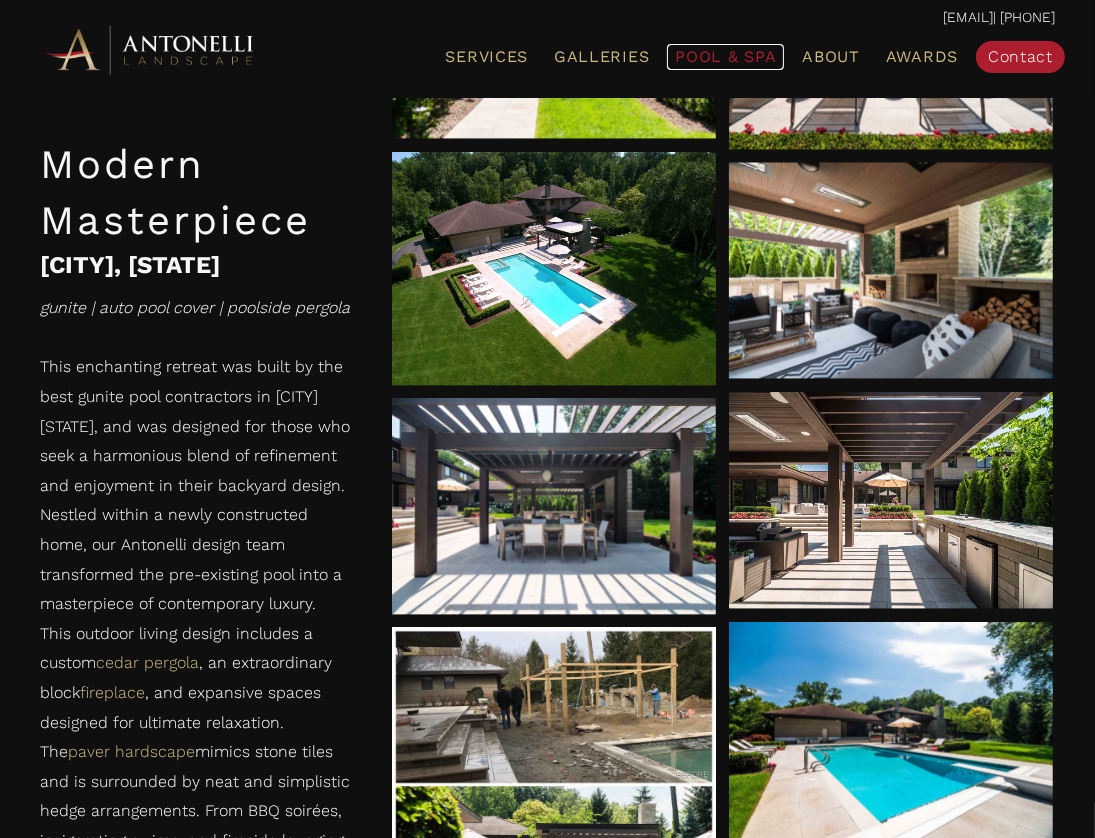 click on "Pool & Spa" at bounding box center (725, 56) 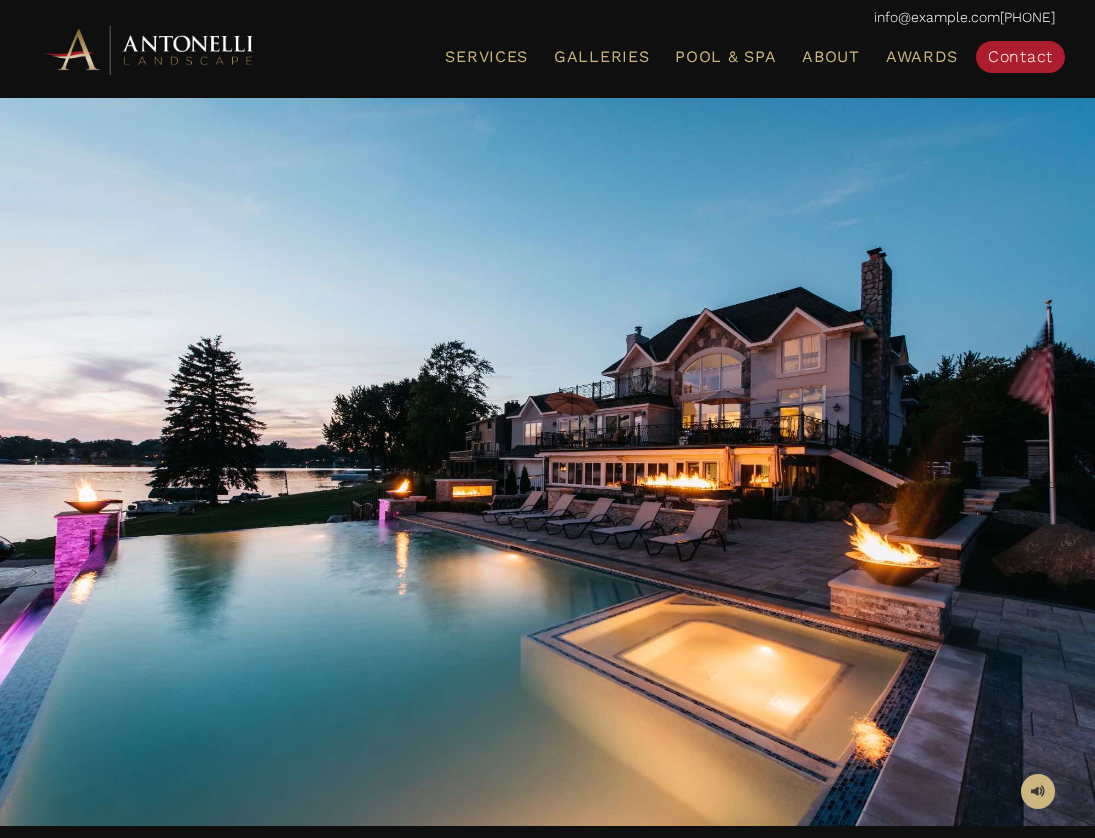 scroll, scrollTop: 0, scrollLeft: 0, axis: both 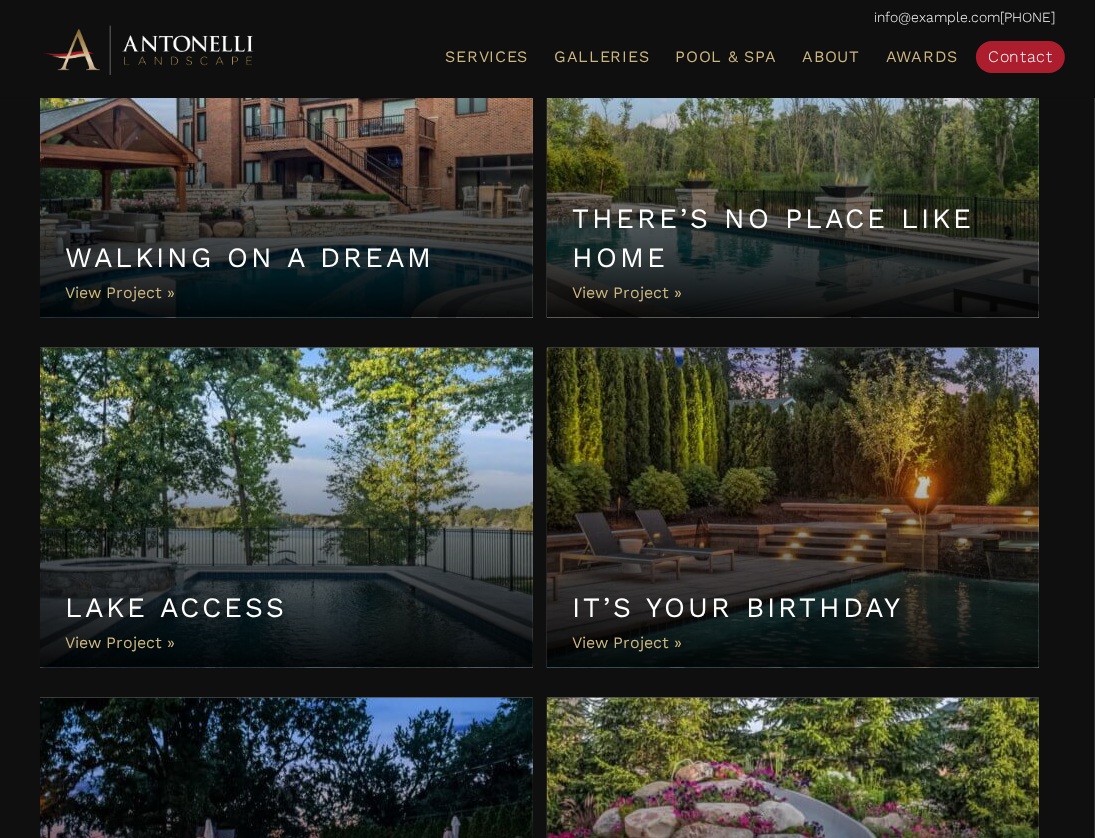 click on "There’s No Place Like Home" at bounding box center (793, 158) 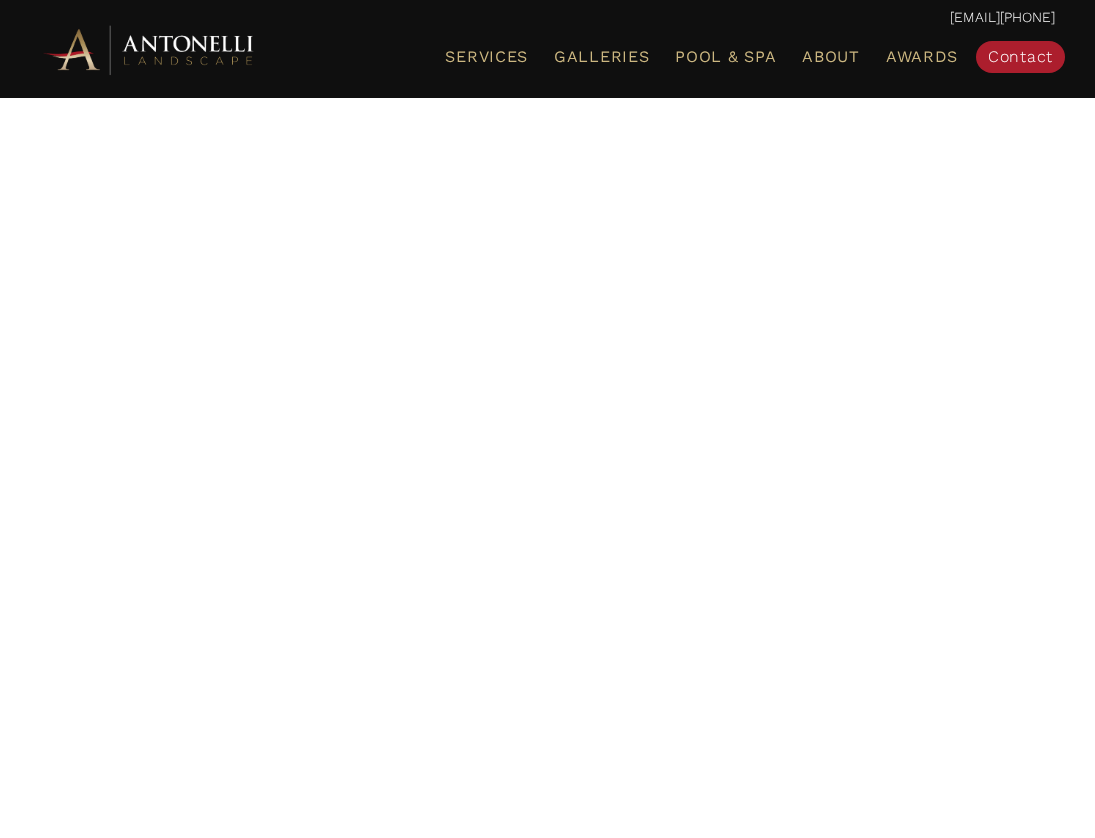 scroll, scrollTop: 0, scrollLeft: 0, axis: both 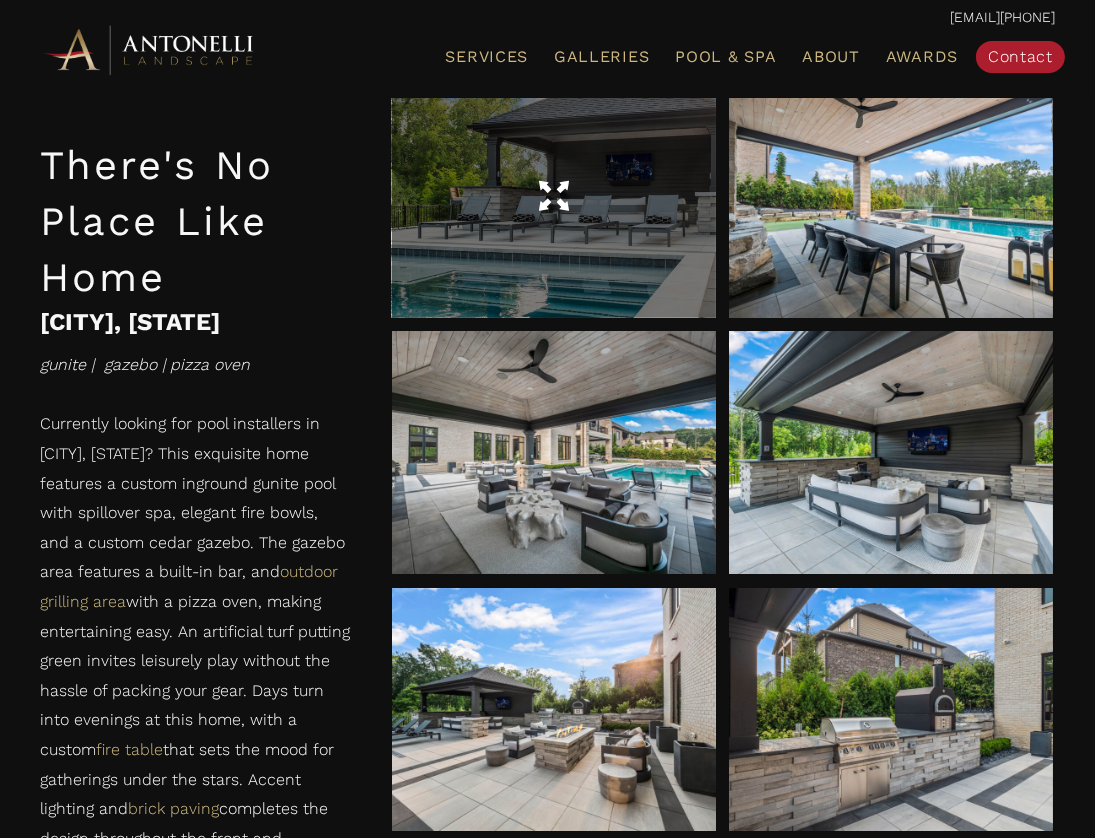 click at bounding box center (554, 196) 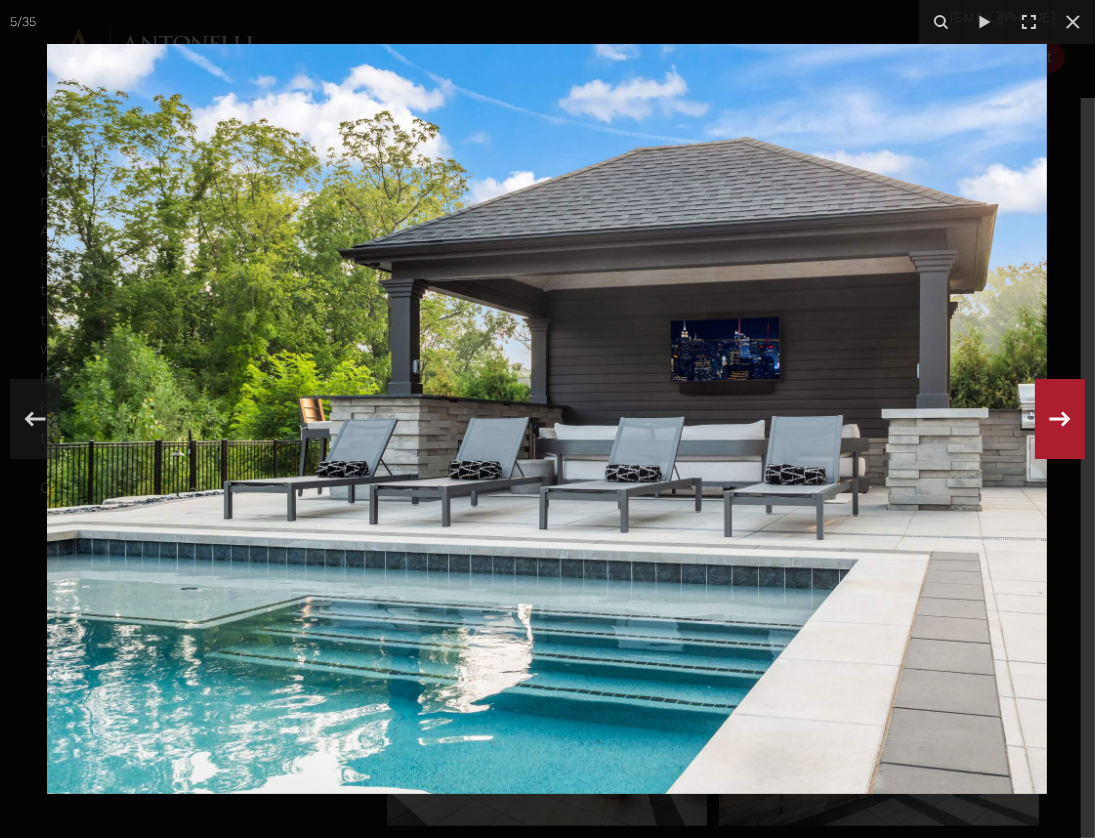 click at bounding box center [1060, 419] 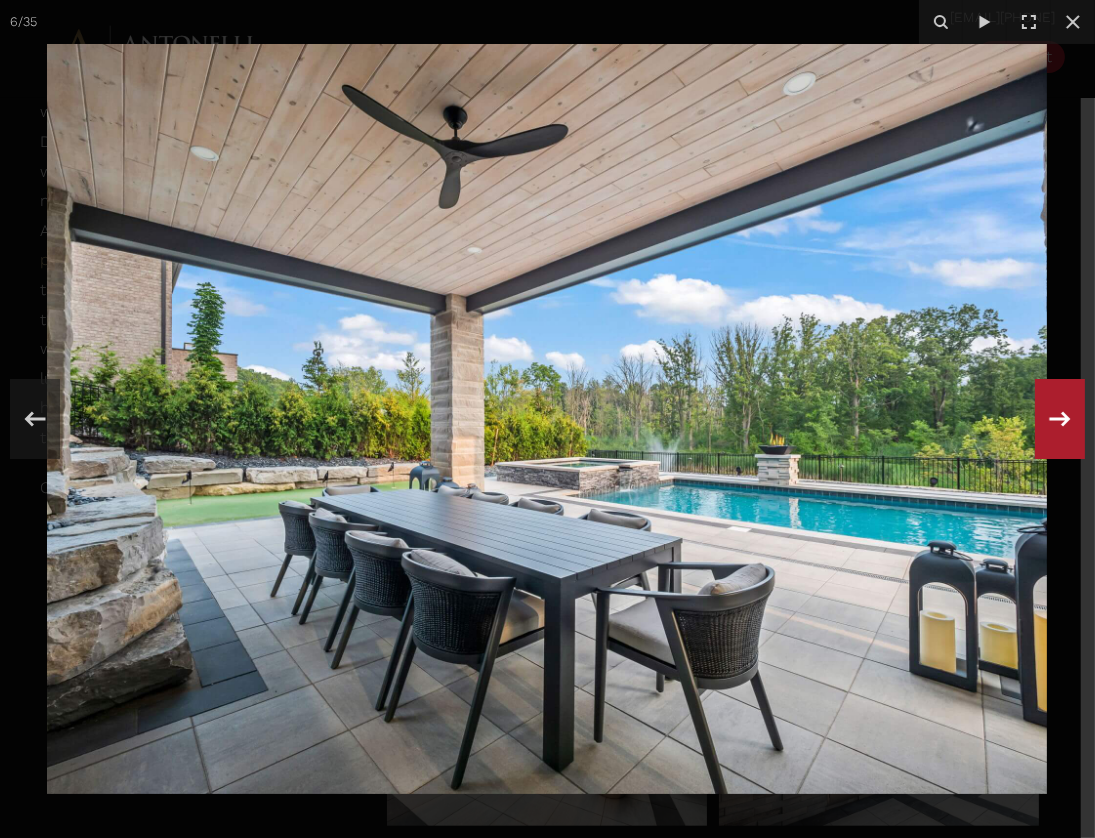 drag, startPoint x: 909, startPoint y: 421, endPoint x: 1054, endPoint y: 407, distance: 145.6743 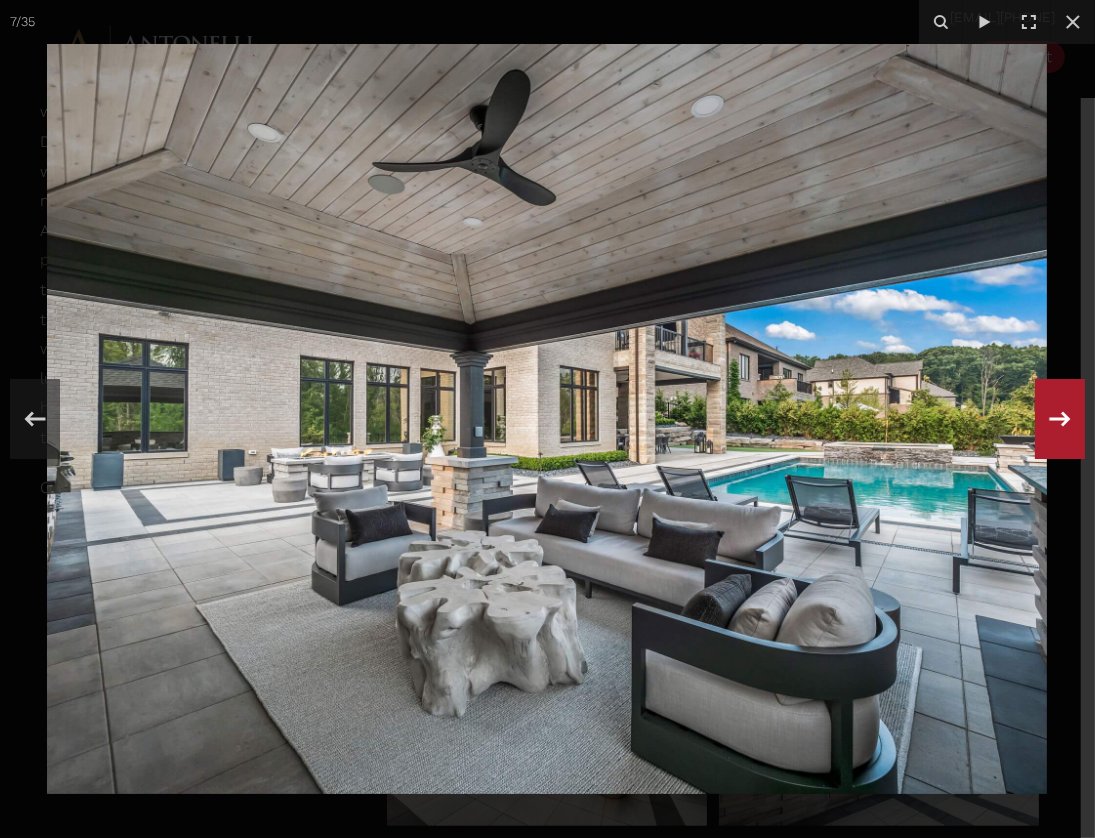 click at bounding box center [1060, 419] 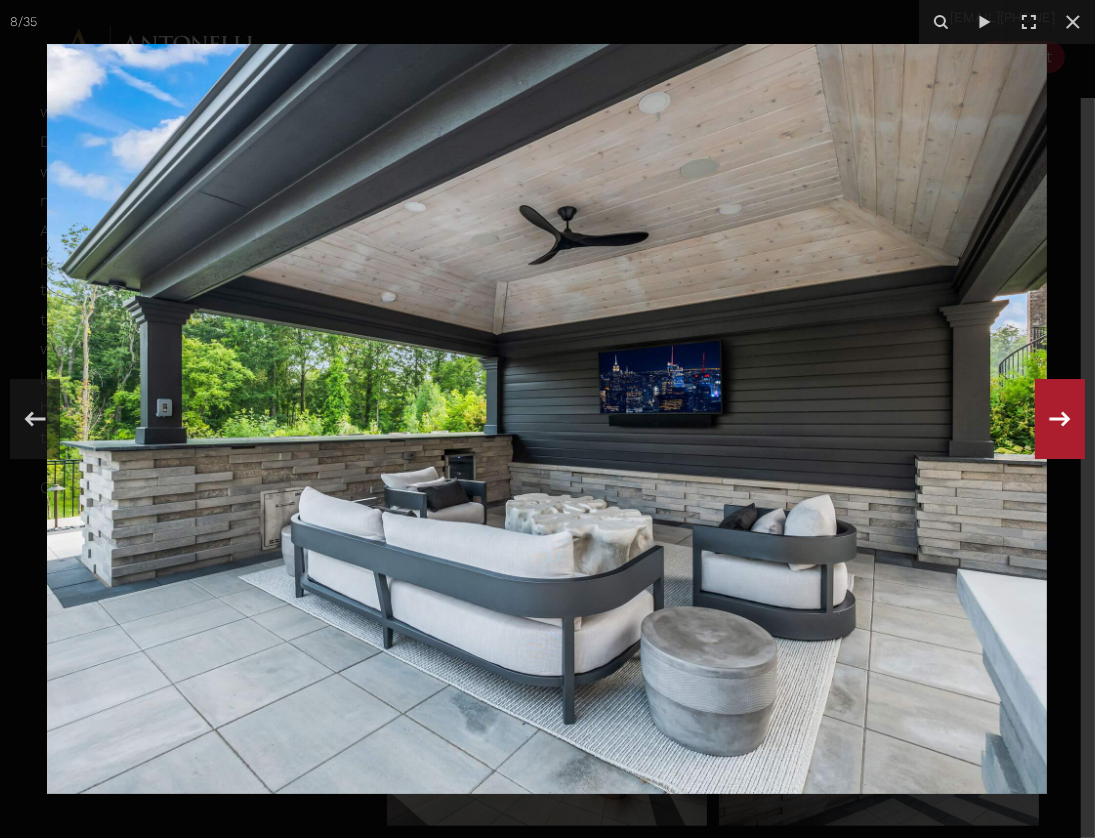 click at bounding box center (1060, 419) 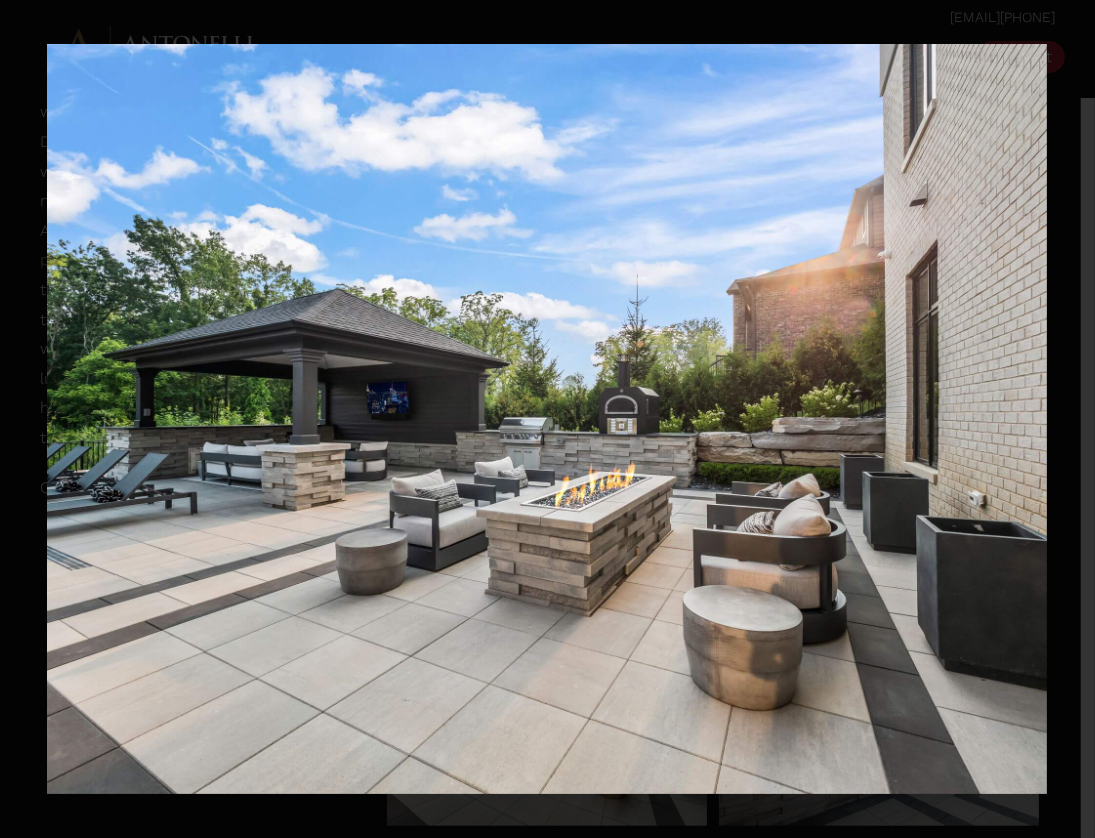 click on "9  /  35" at bounding box center (547, 419) 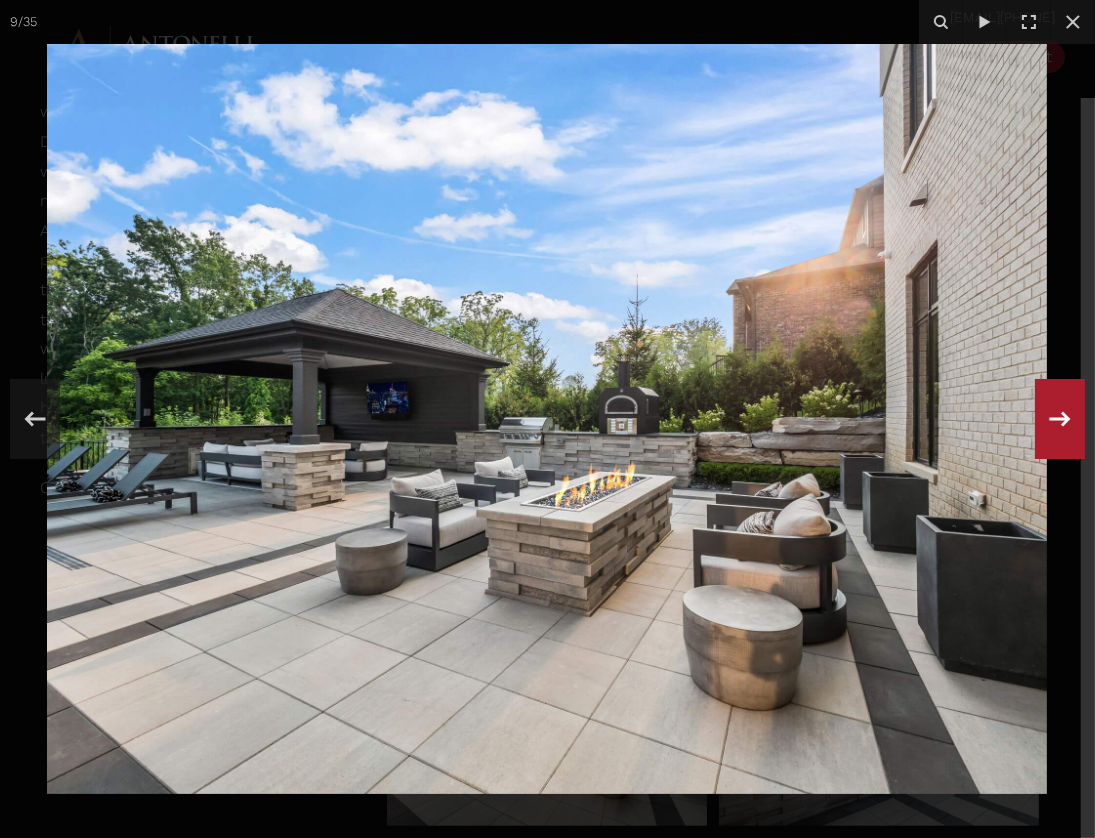 click at bounding box center [1060, 419] 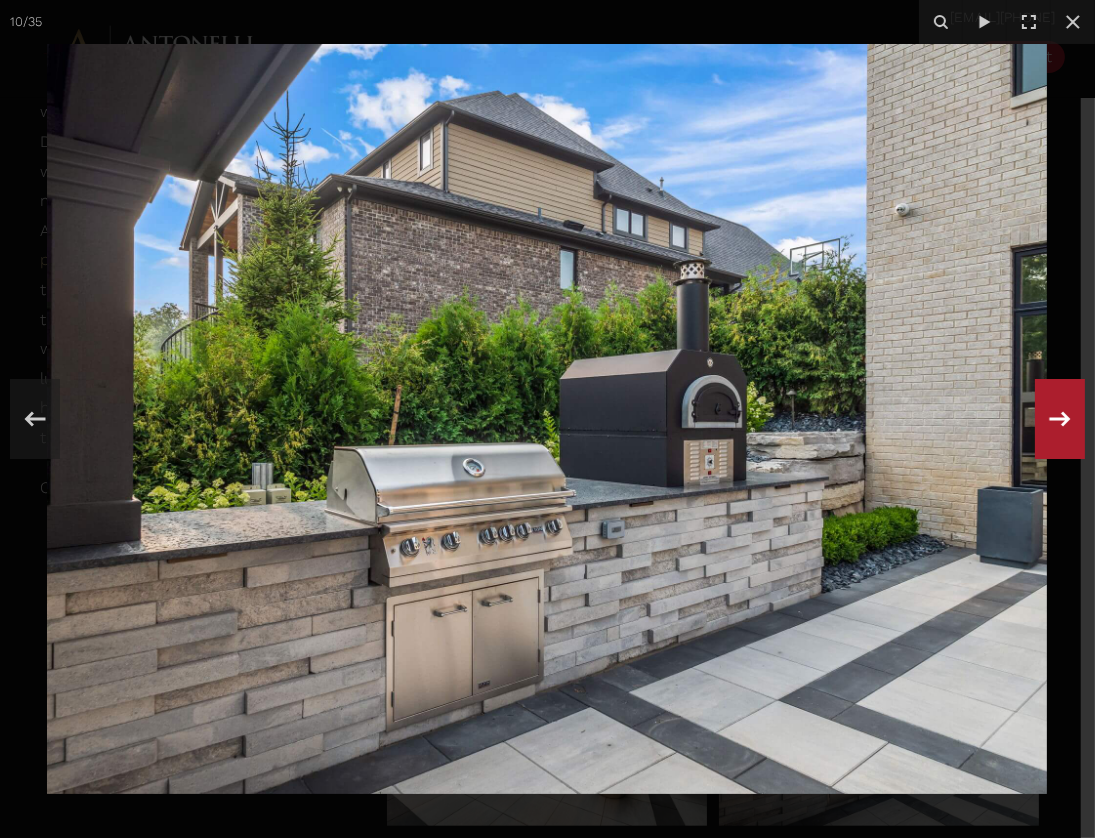 click at bounding box center [1060, 419] 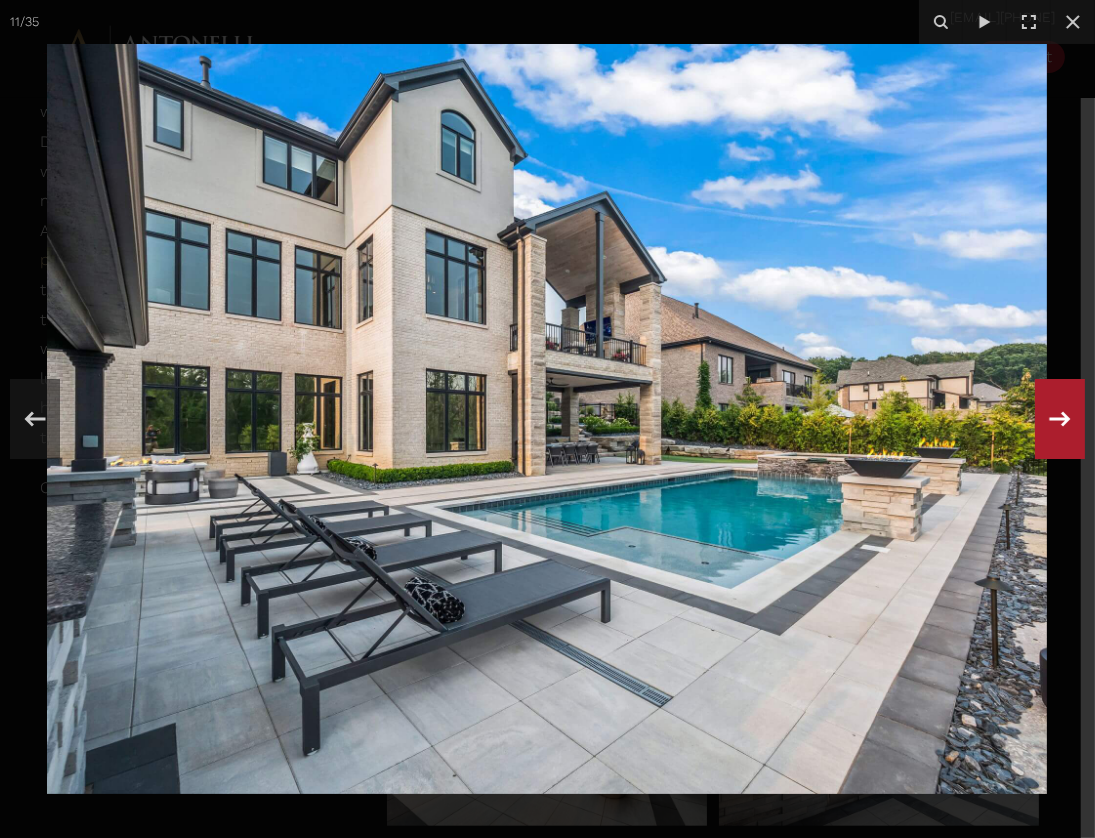 click at bounding box center [1060, 419] 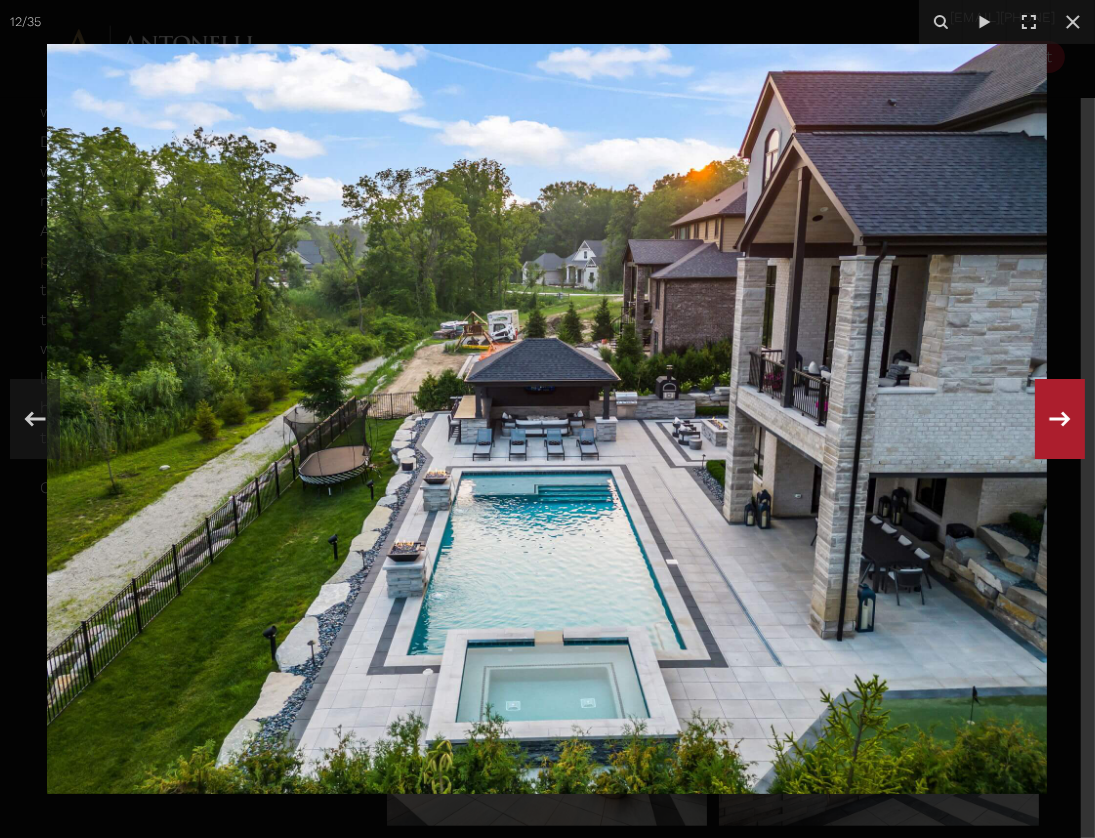 click at bounding box center (1060, 419) 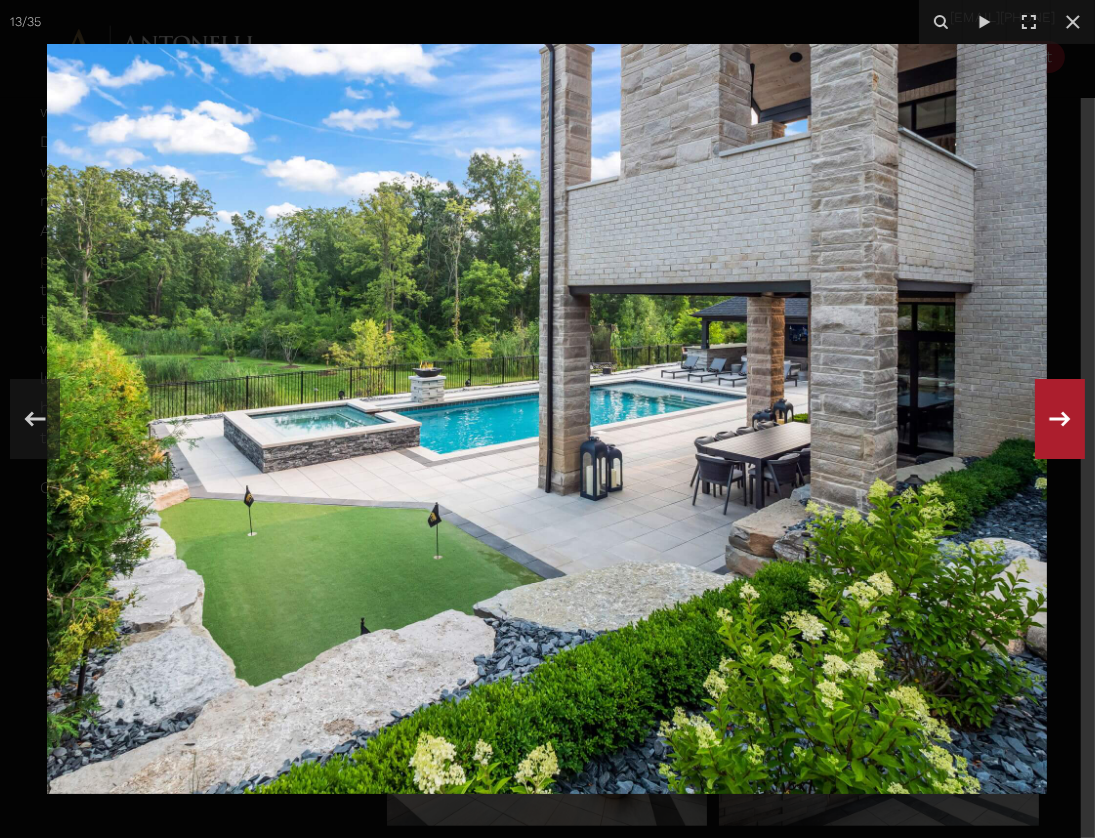 click at bounding box center [1060, 419] 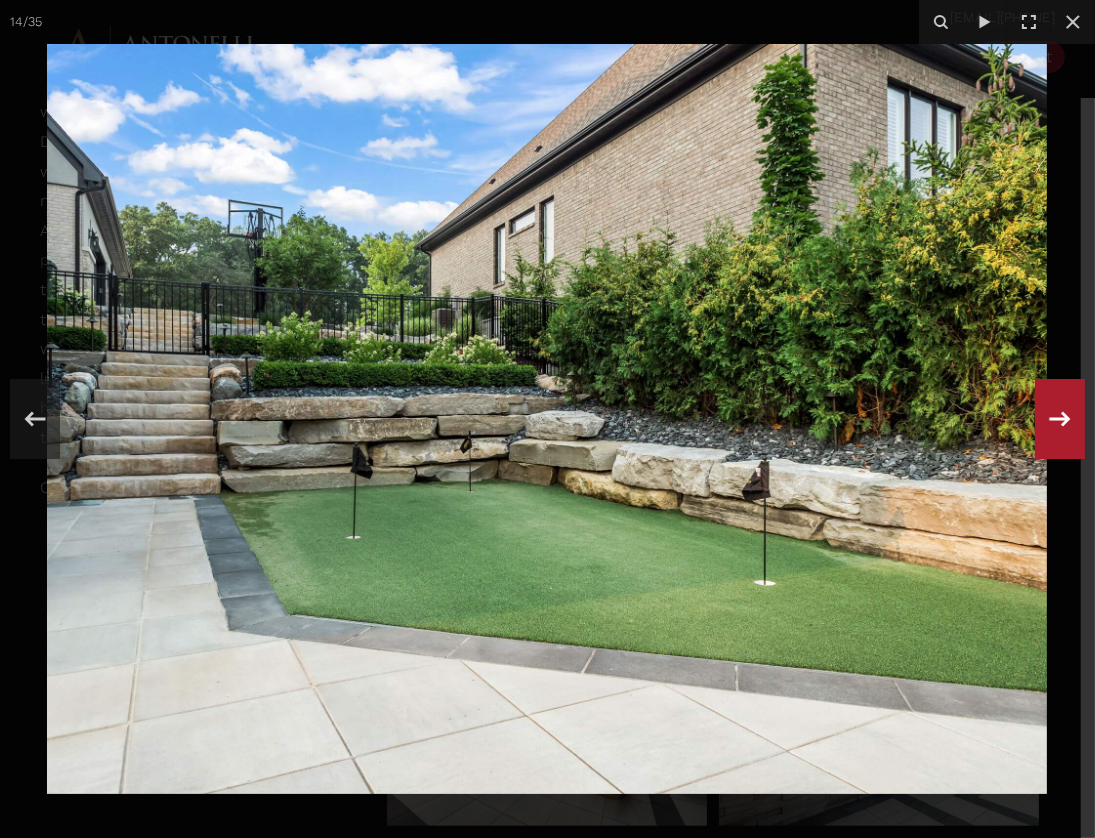 click at bounding box center (1060, 419) 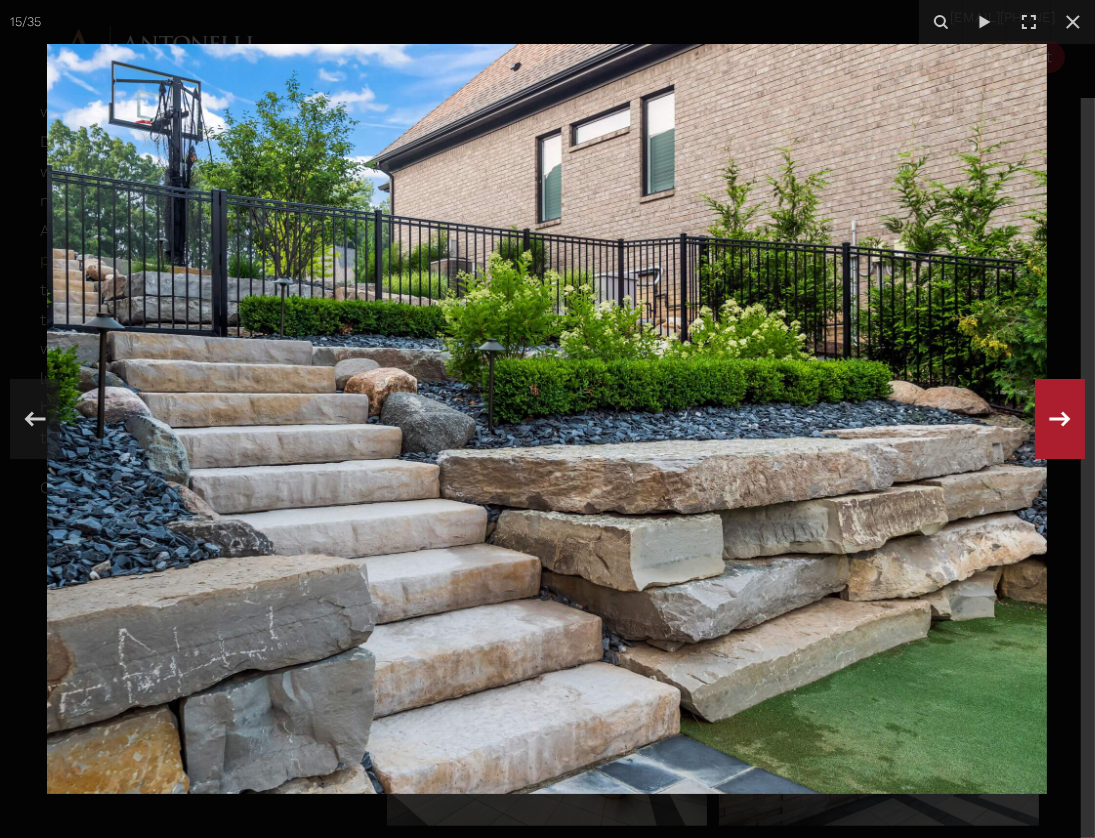 click at bounding box center [1060, 419] 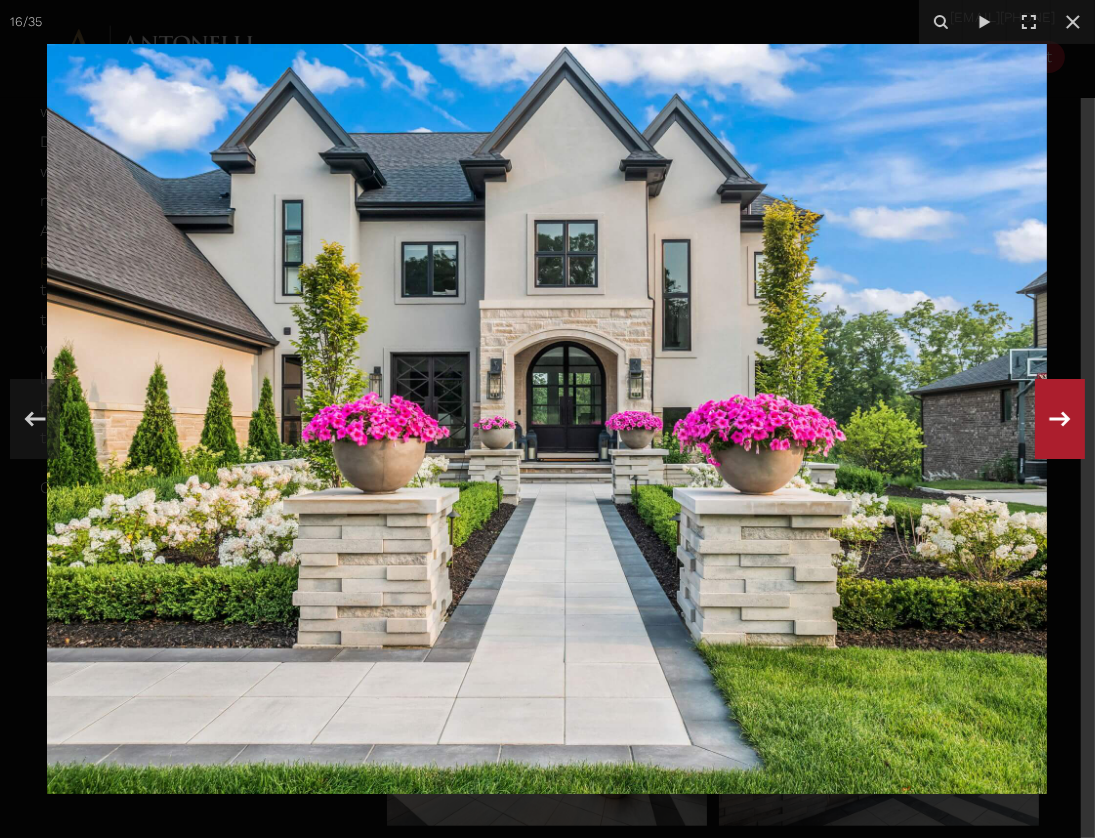 click at bounding box center [1060, 419] 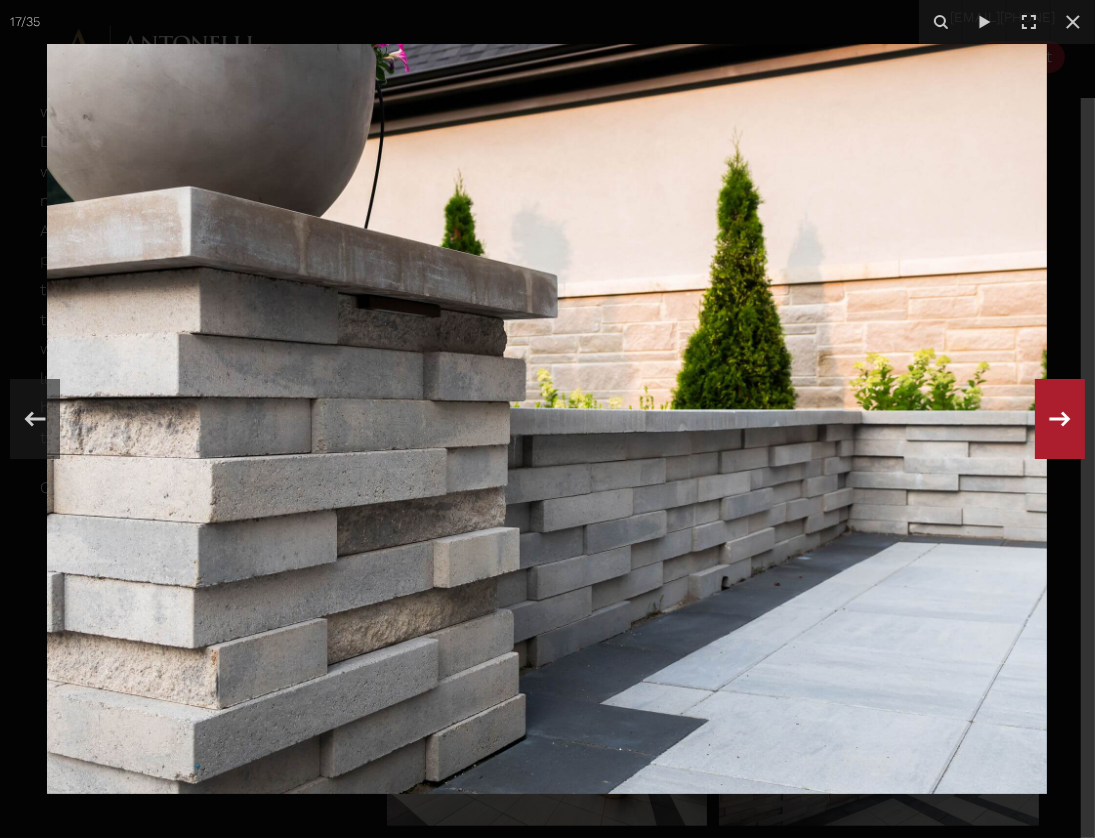 click at bounding box center [1060, 419] 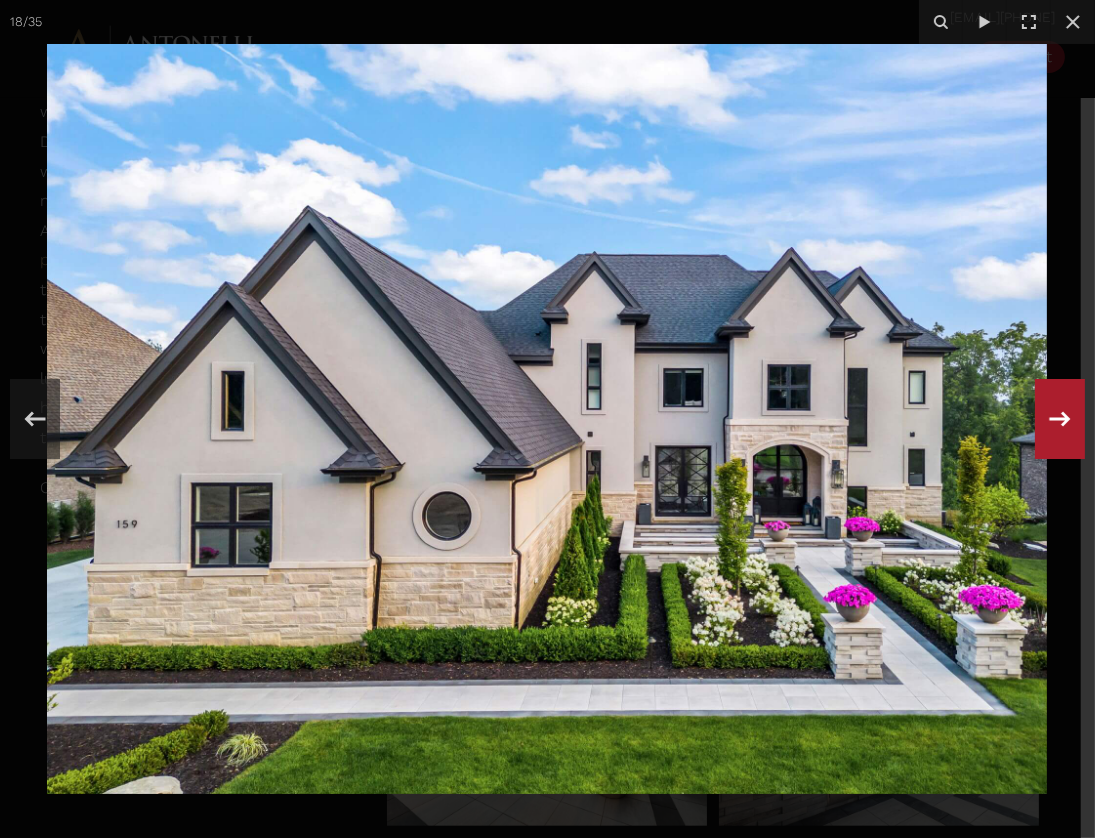 click at bounding box center [1060, 419] 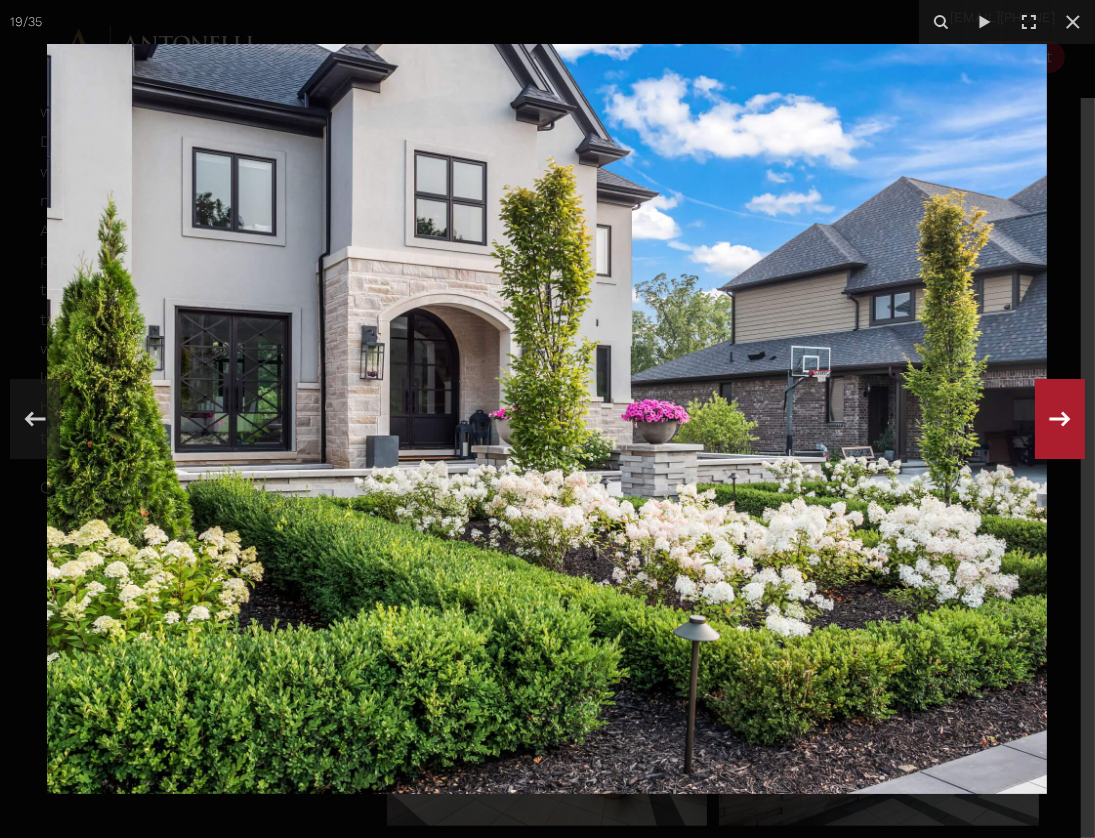 click at bounding box center [1060, 419] 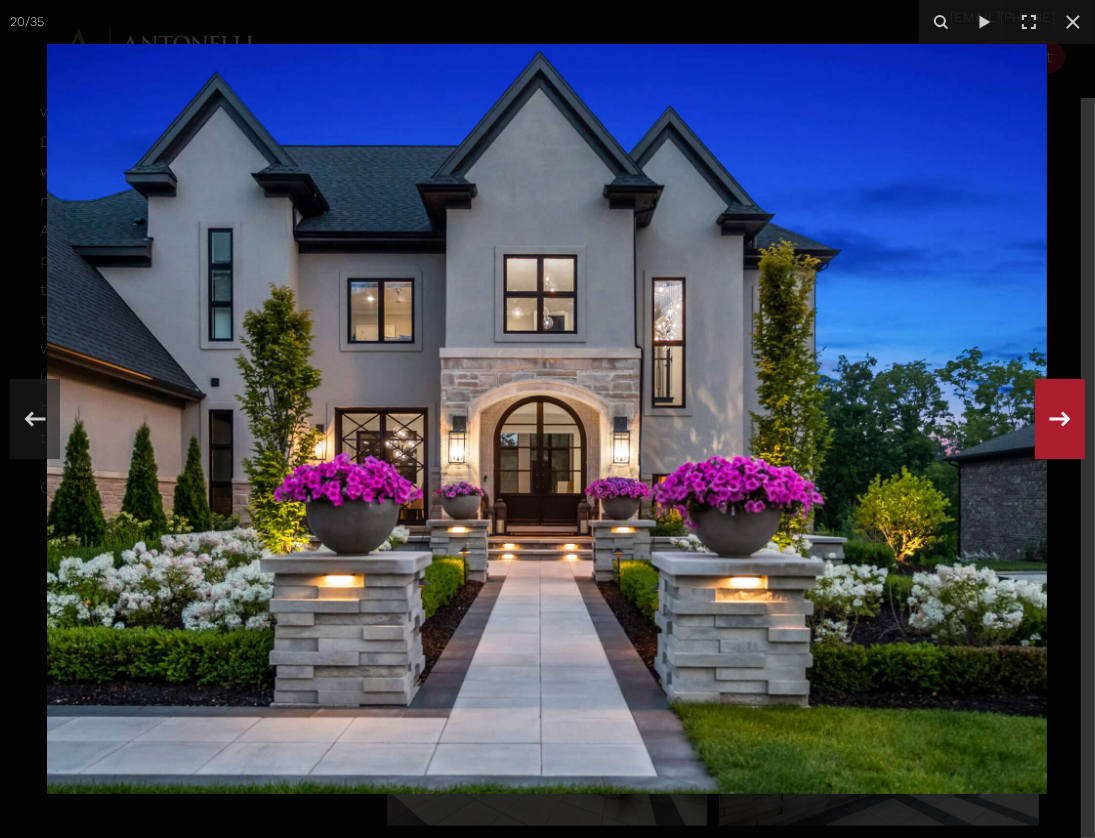 click at bounding box center [1060, 419] 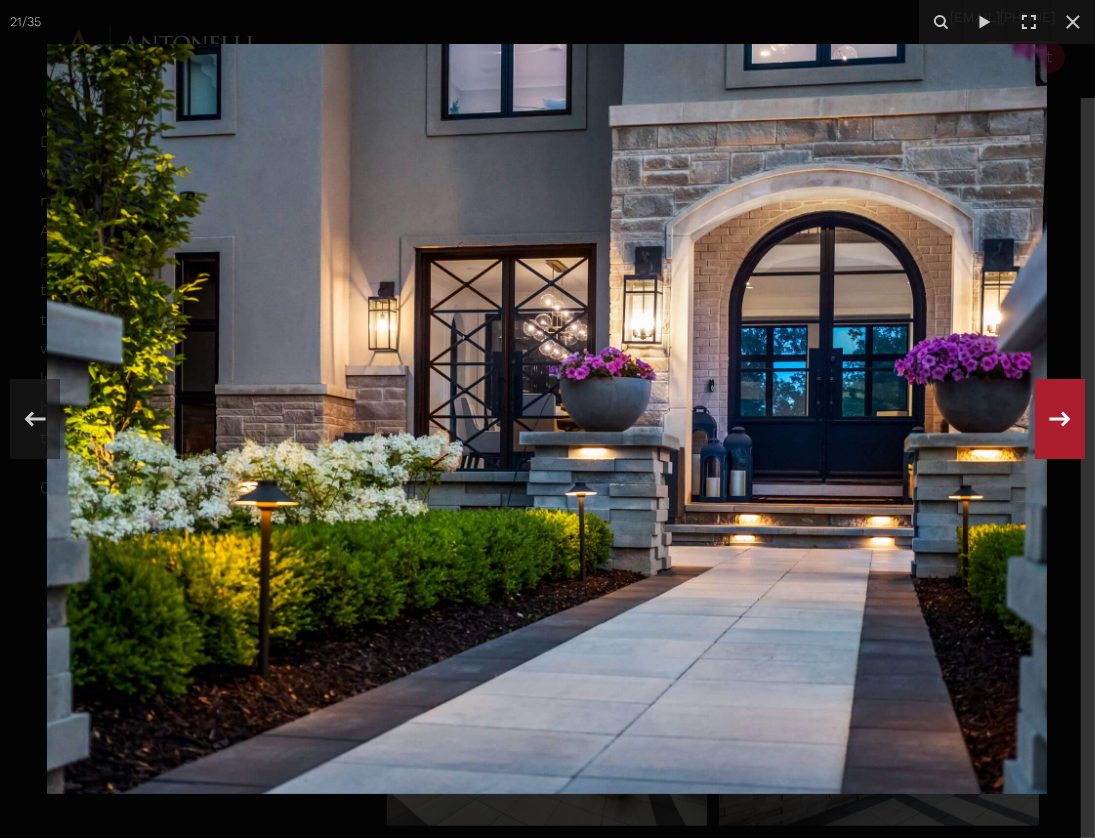 click at bounding box center (1060, 419) 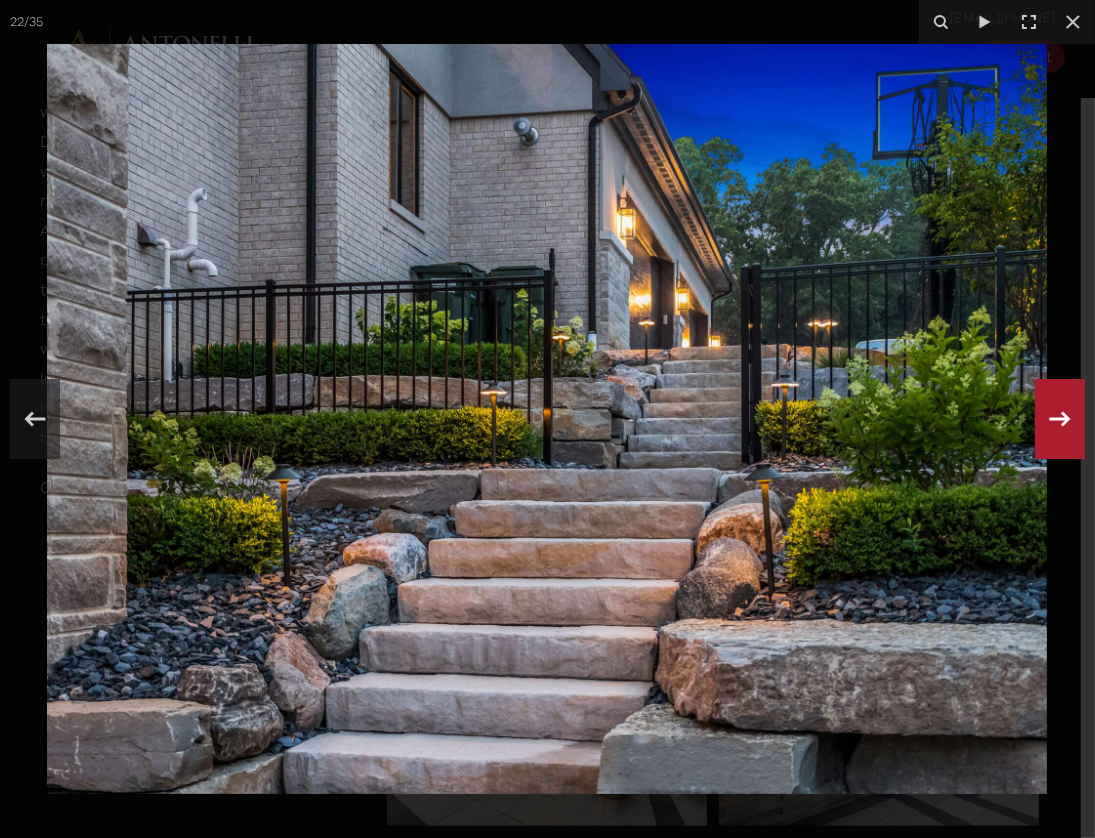 click at bounding box center [1060, 419] 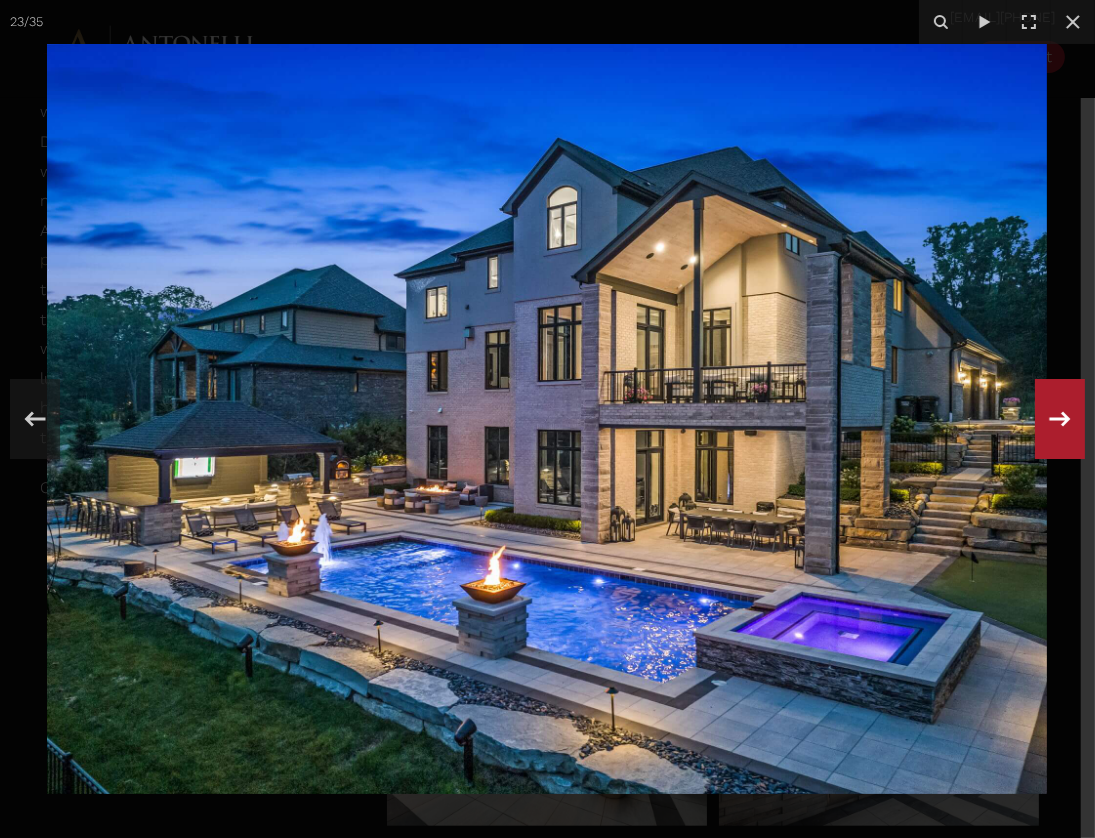 click at bounding box center [1060, 419] 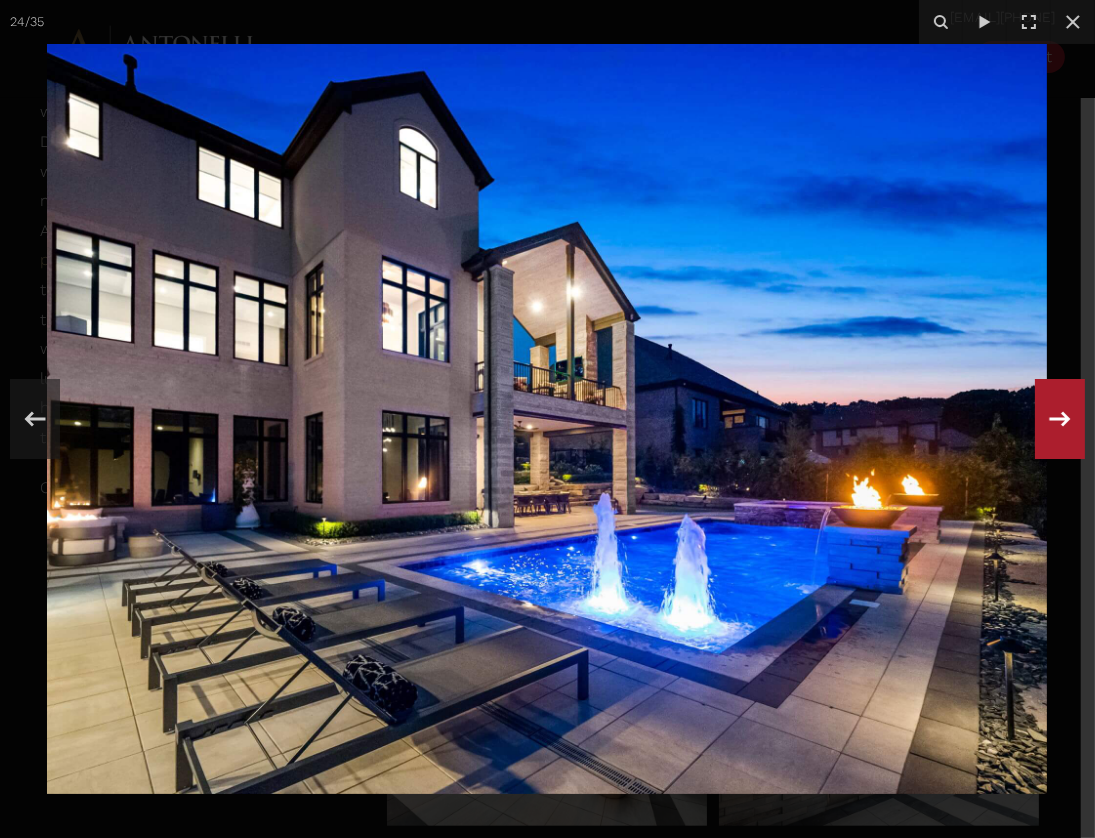 click at bounding box center (1060, 419) 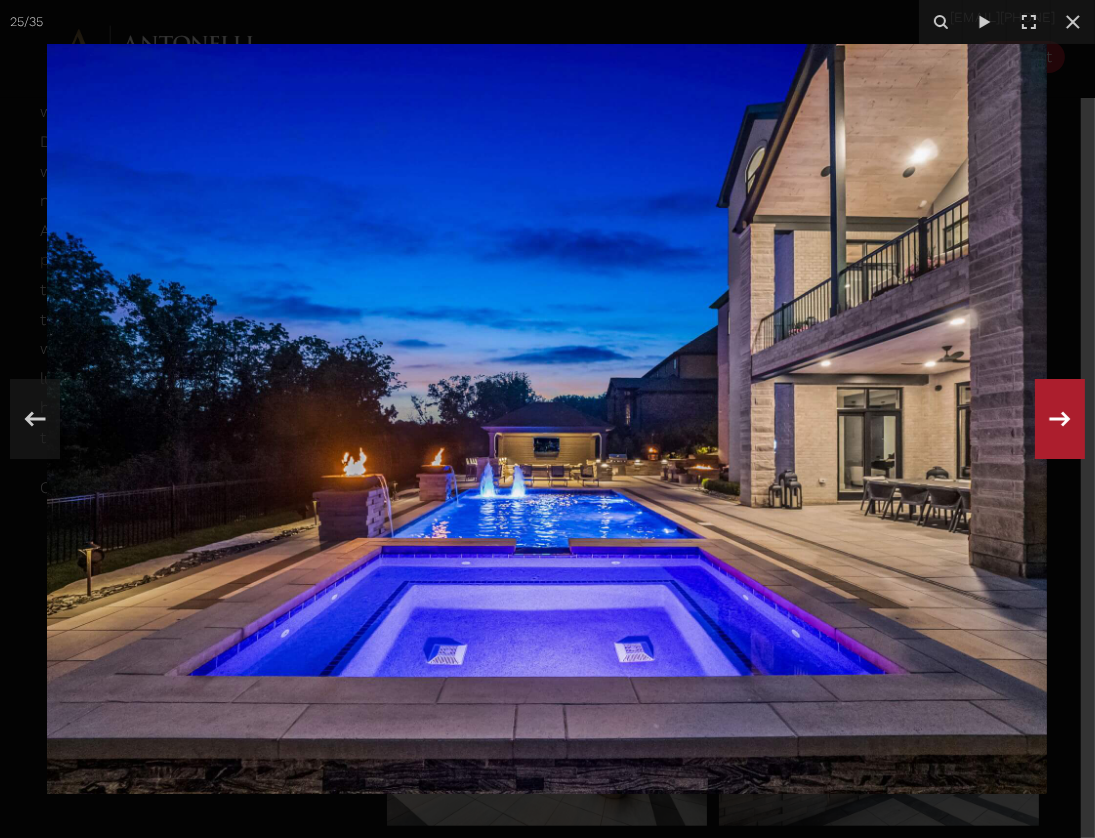 click at bounding box center [1060, 419] 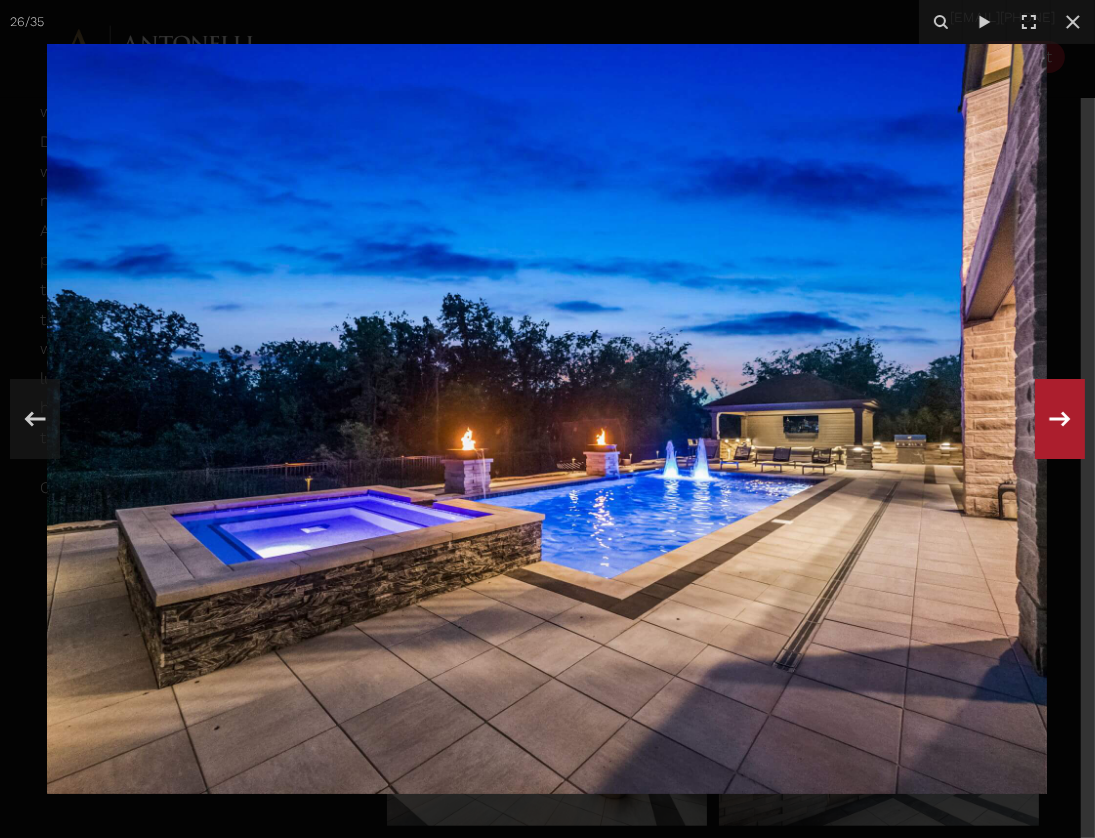 click at bounding box center (1060, 419) 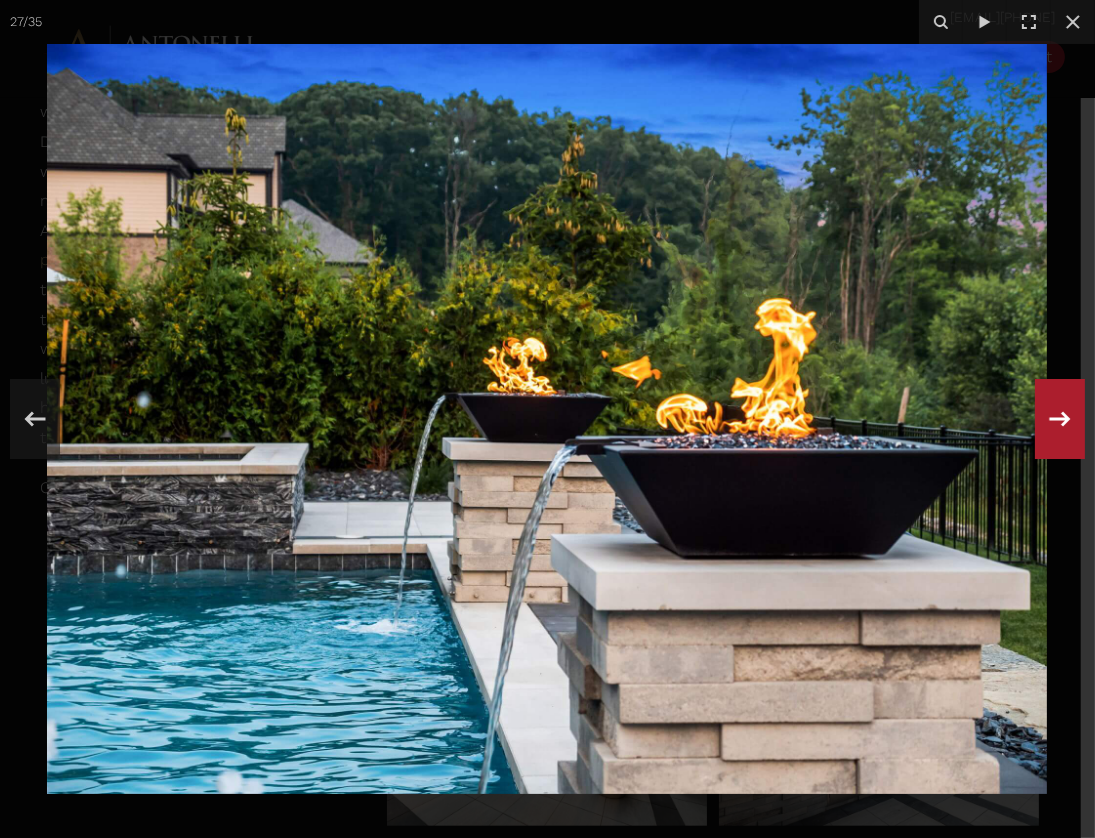 click at bounding box center (1060, 419) 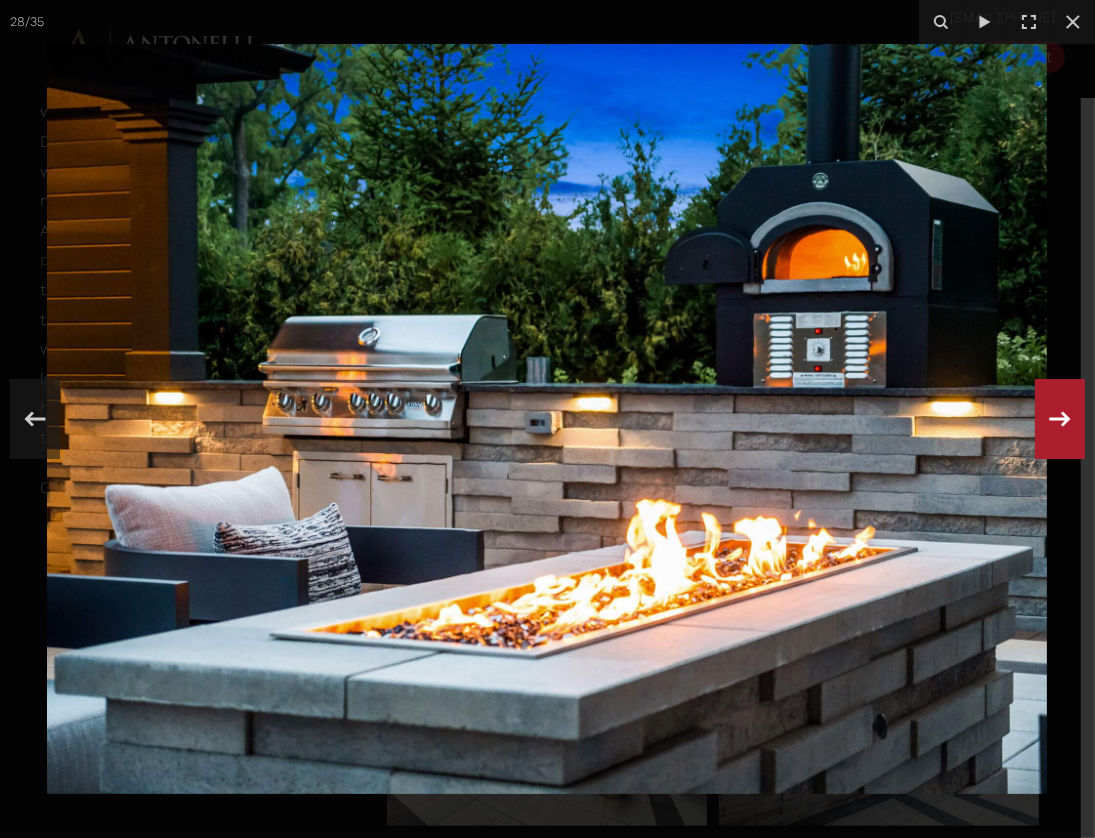 click at bounding box center [1060, 419] 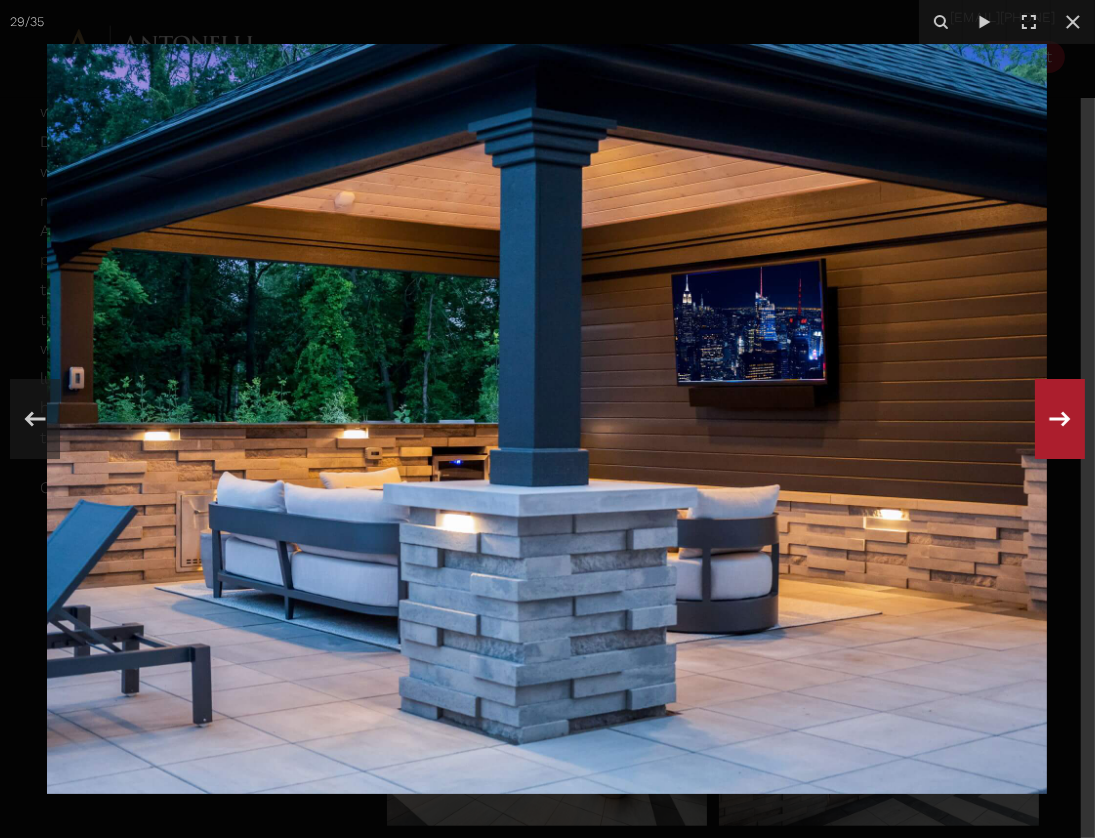 click at bounding box center (1060, 419) 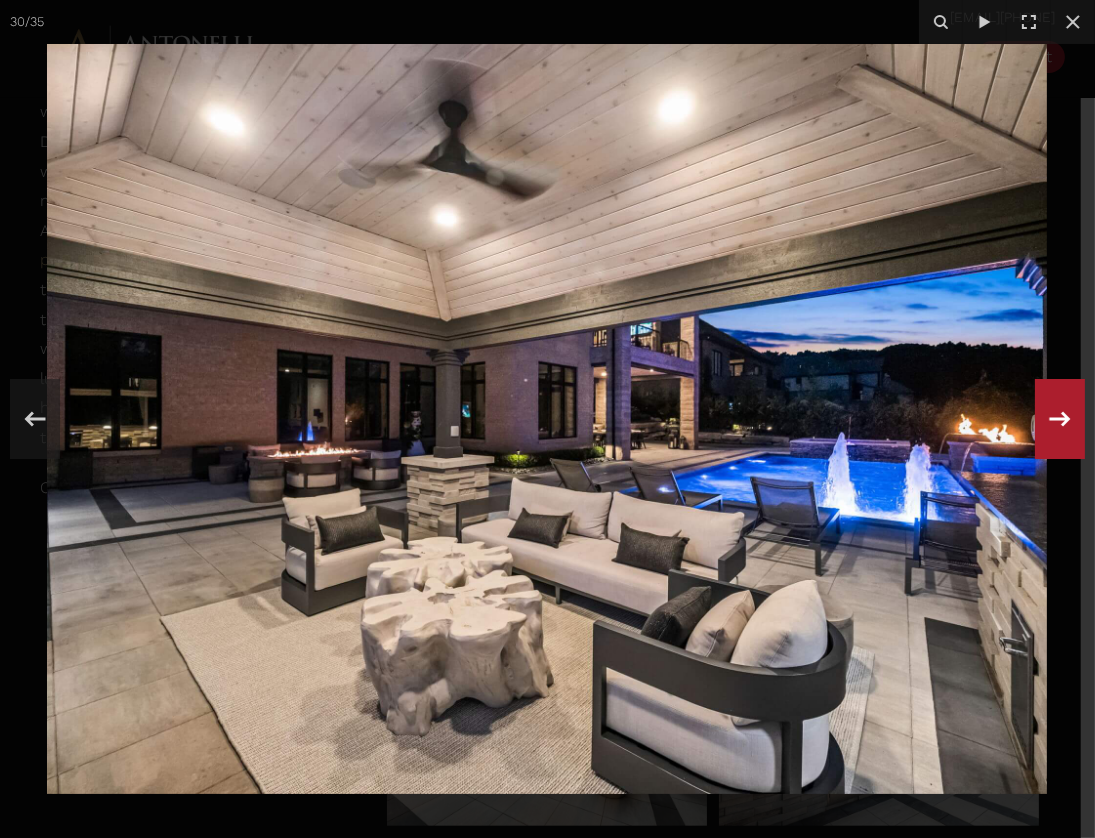 click at bounding box center (1060, 419) 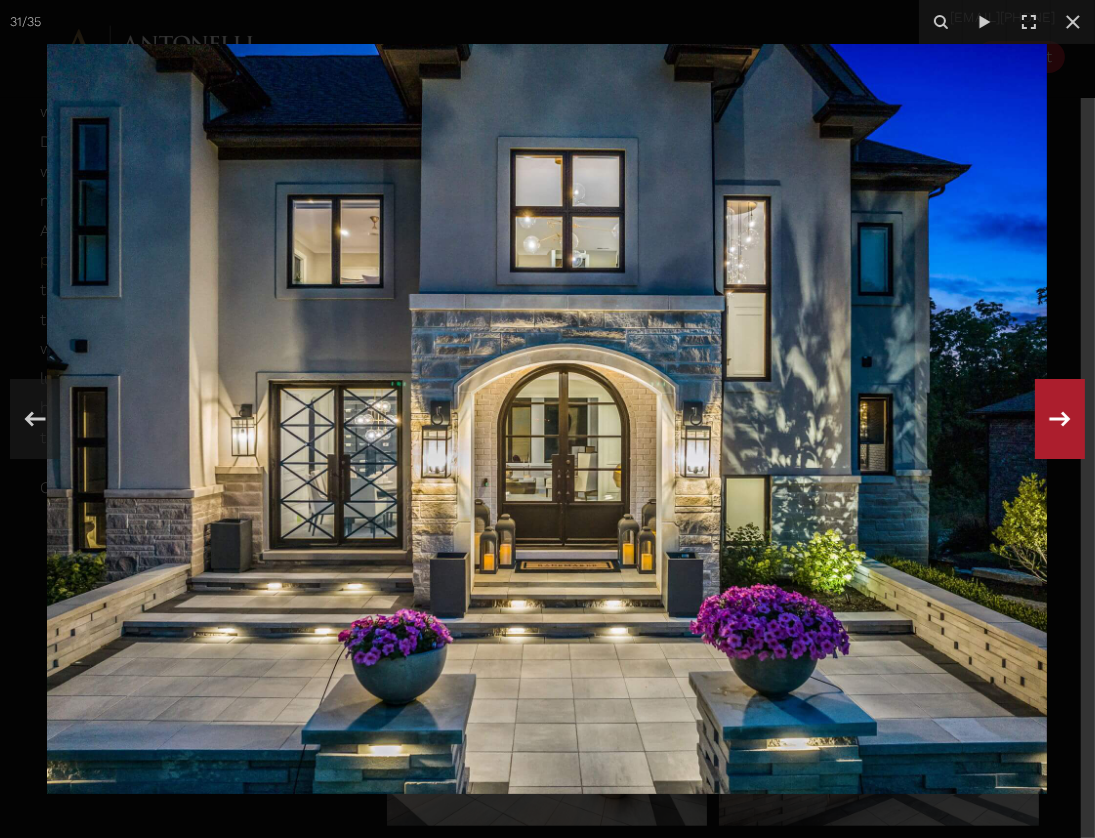 click at bounding box center [1060, 419] 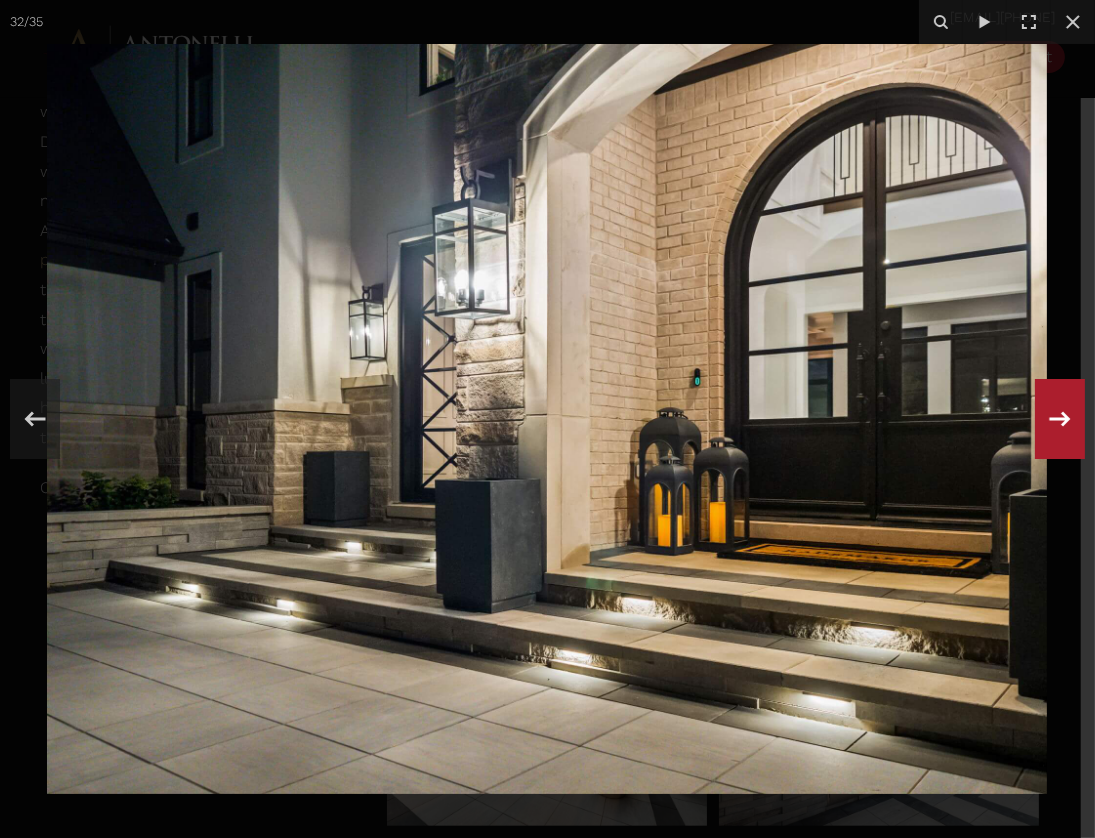 click at bounding box center [1060, 419] 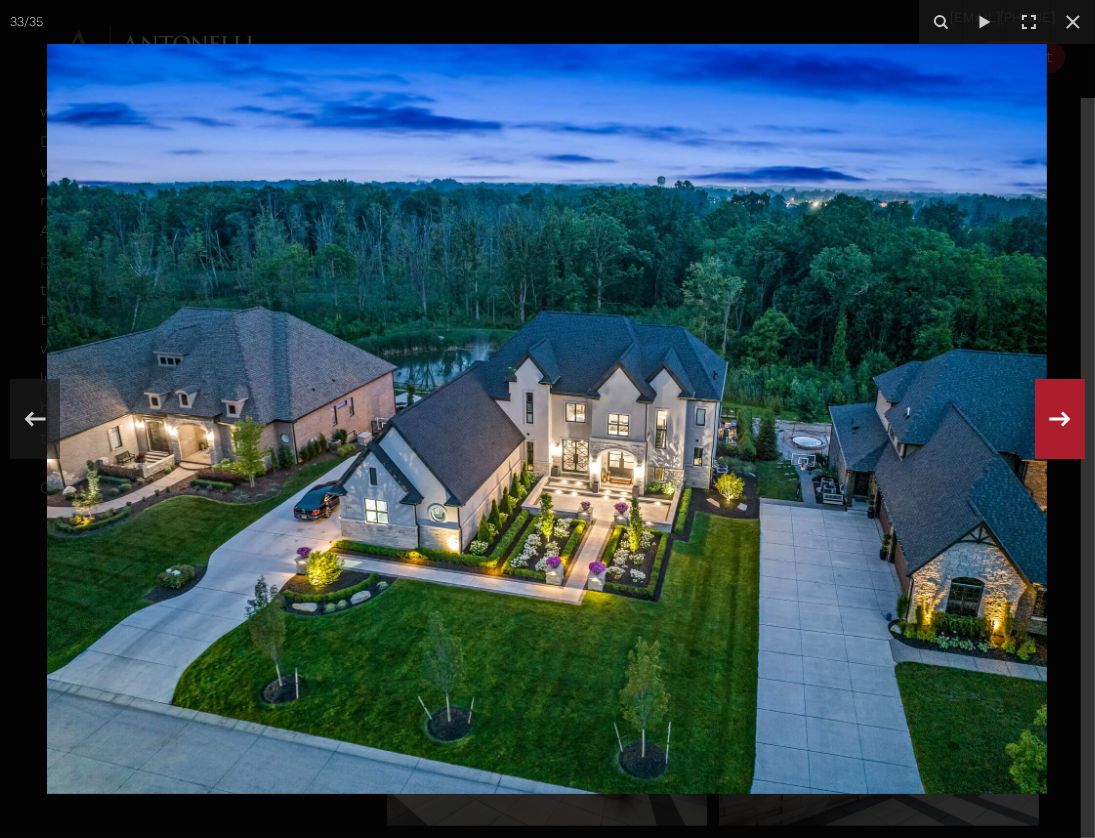 click at bounding box center [1060, 419] 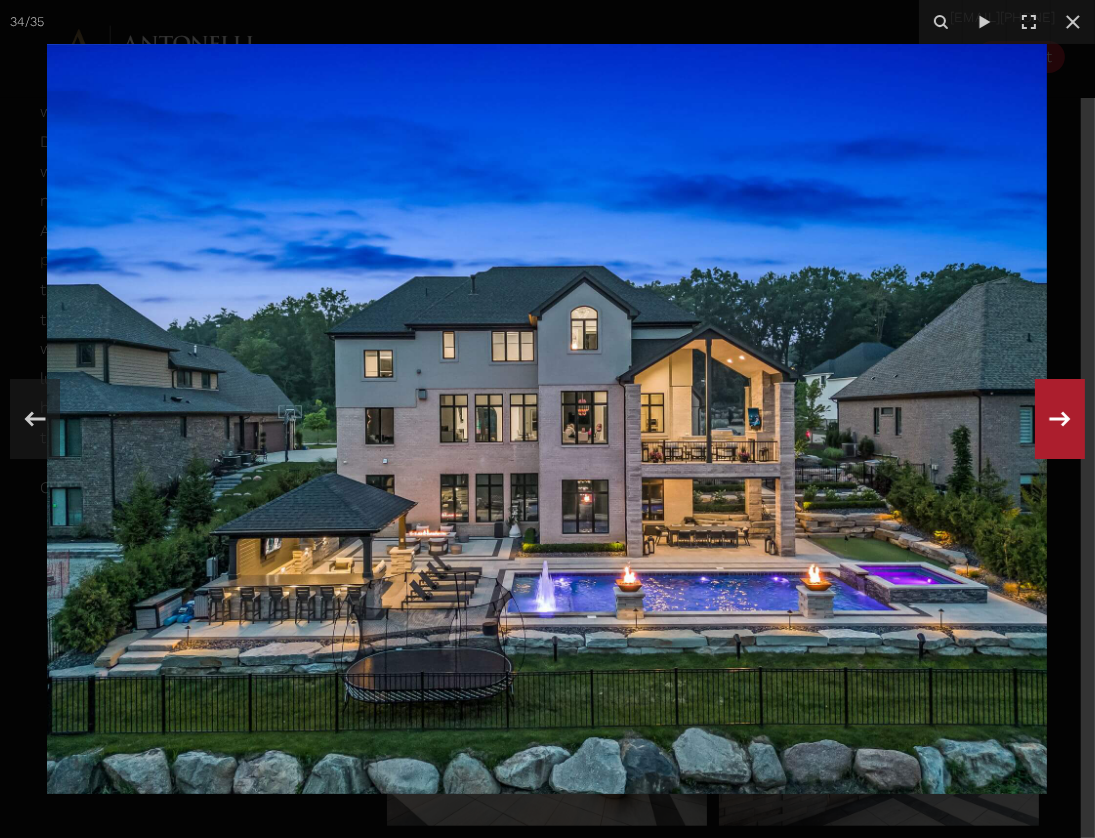 click at bounding box center (1060, 419) 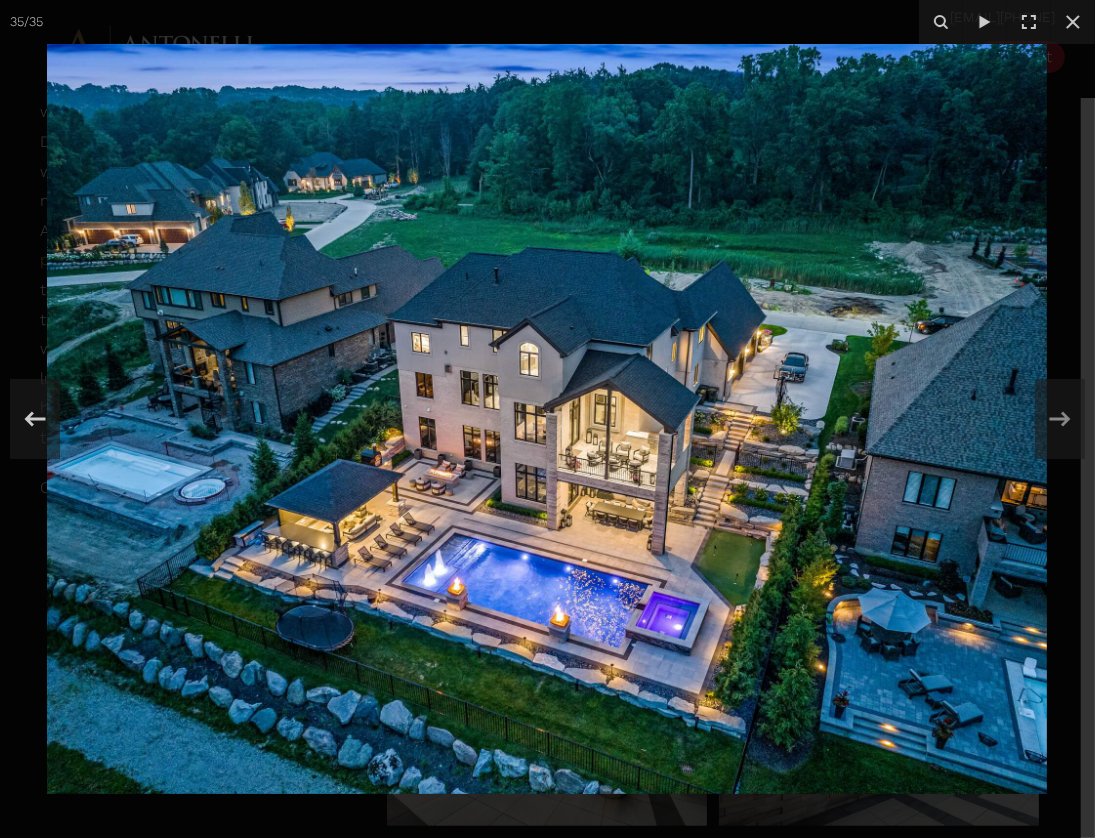 click at bounding box center [547, 419] 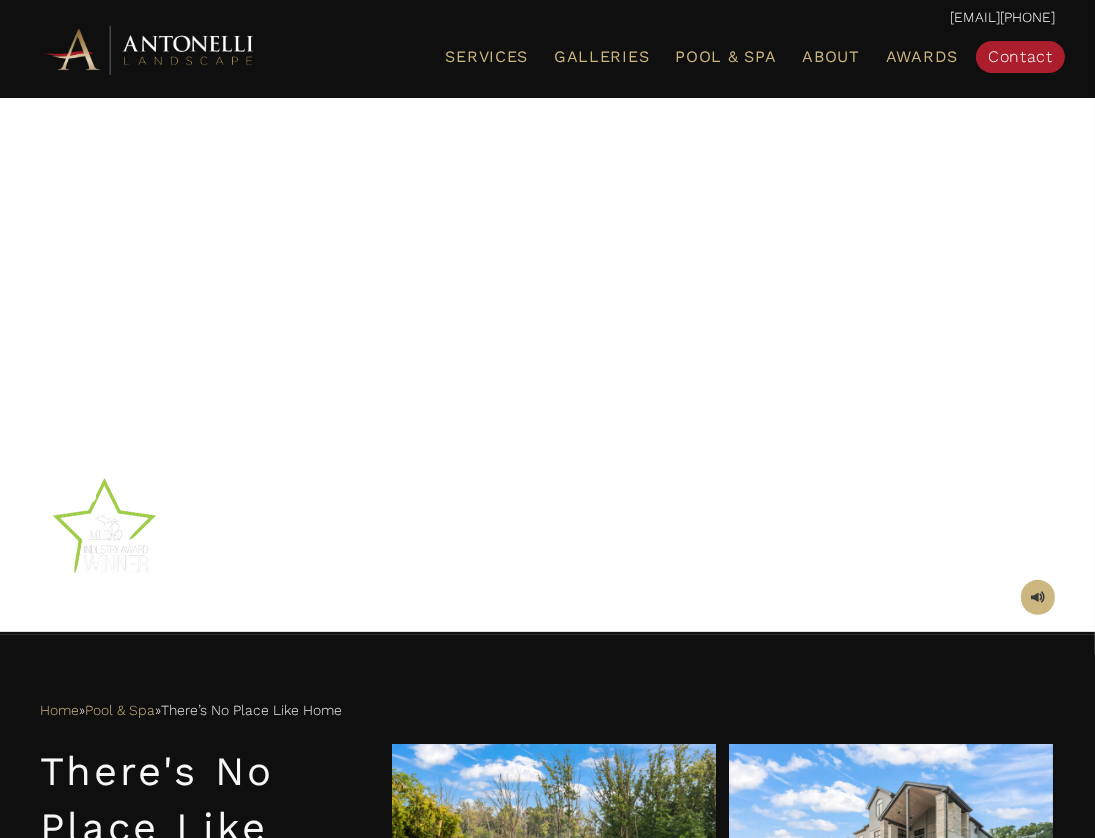 scroll, scrollTop: 0, scrollLeft: 0, axis: both 